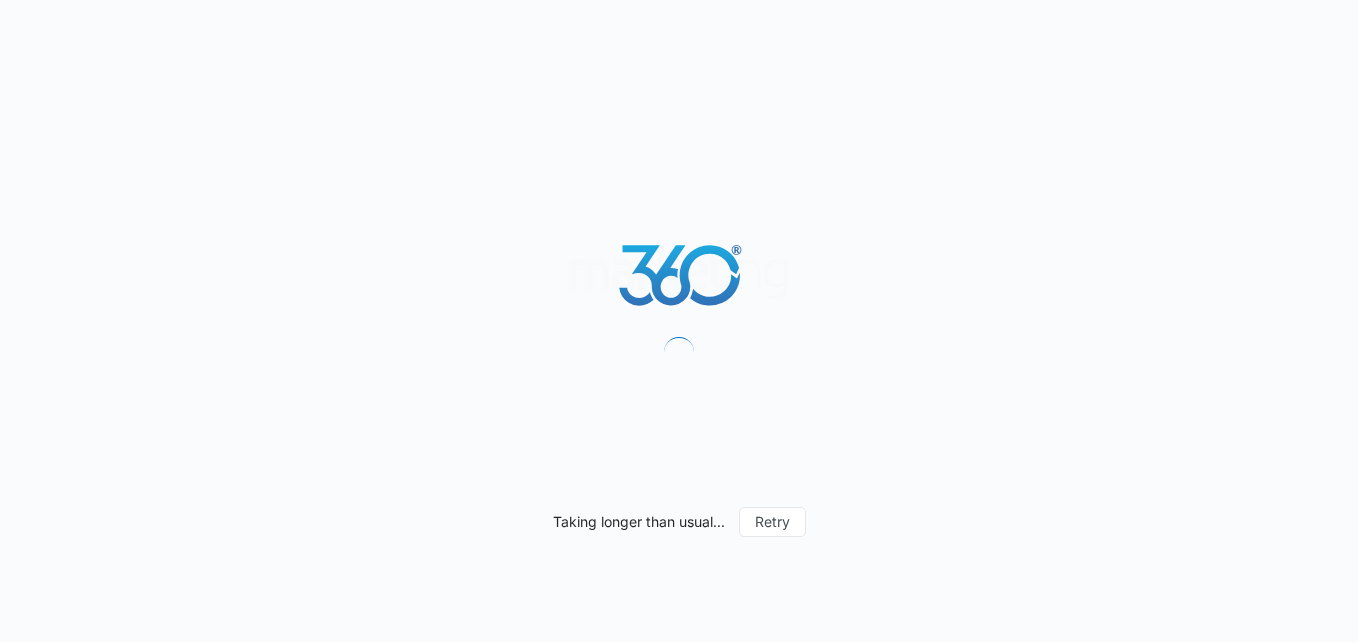 scroll, scrollTop: 0, scrollLeft: 0, axis: both 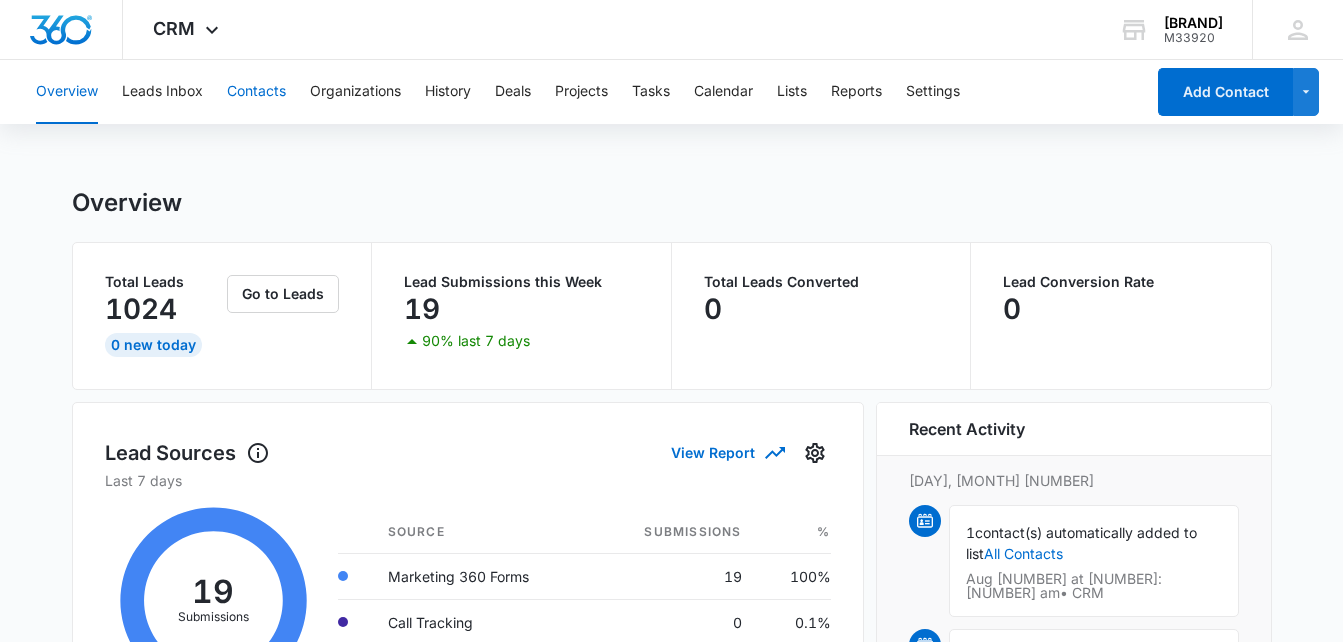 click on "Contacts" at bounding box center [256, 92] 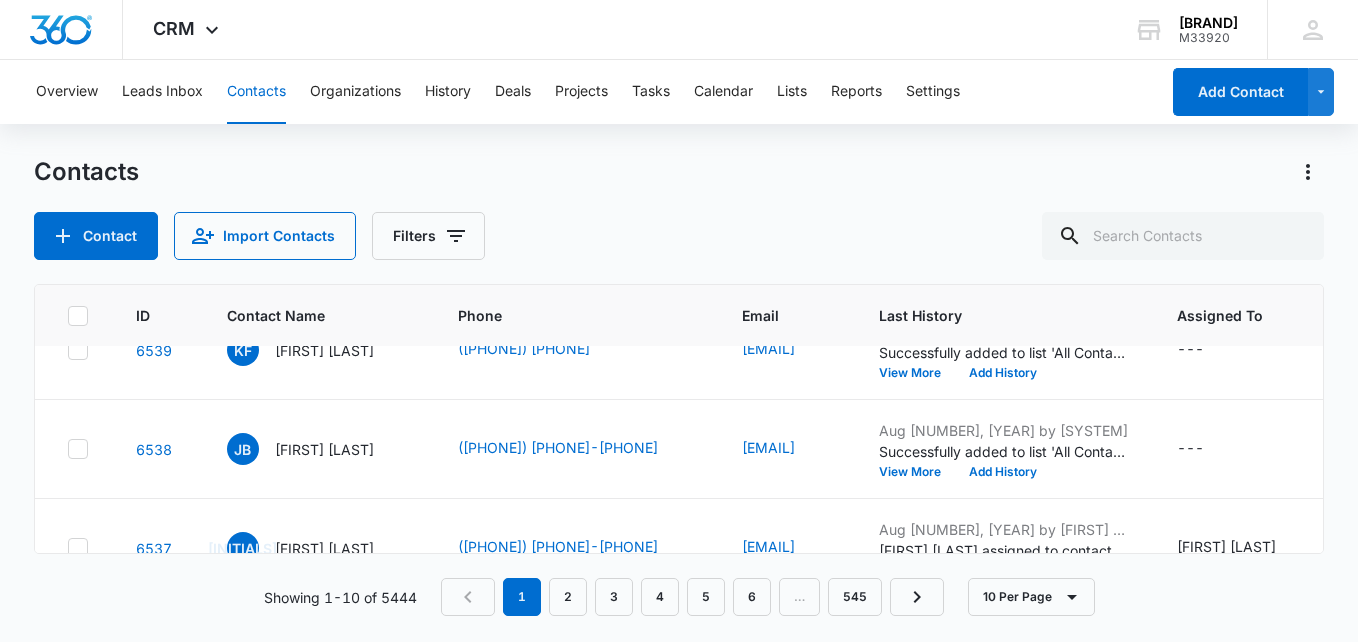 scroll, scrollTop: 26, scrollLeft: 0, axis: vertical 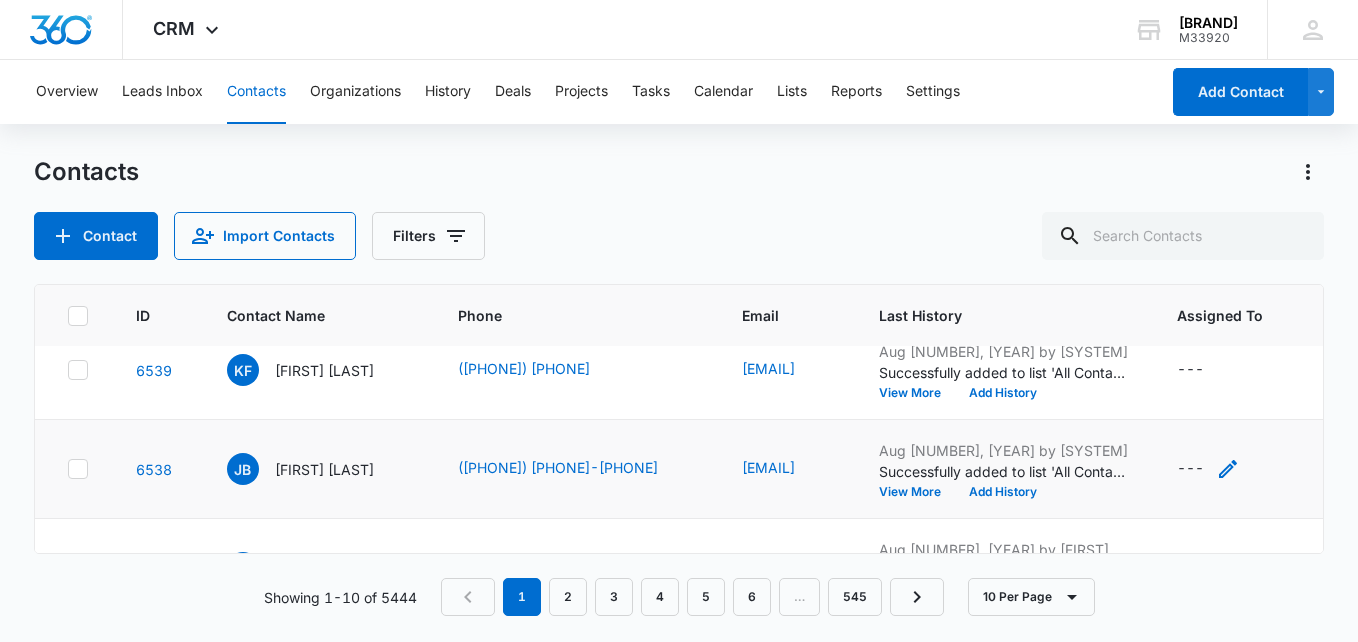 click on "---" at bounding box center [1190, 469] 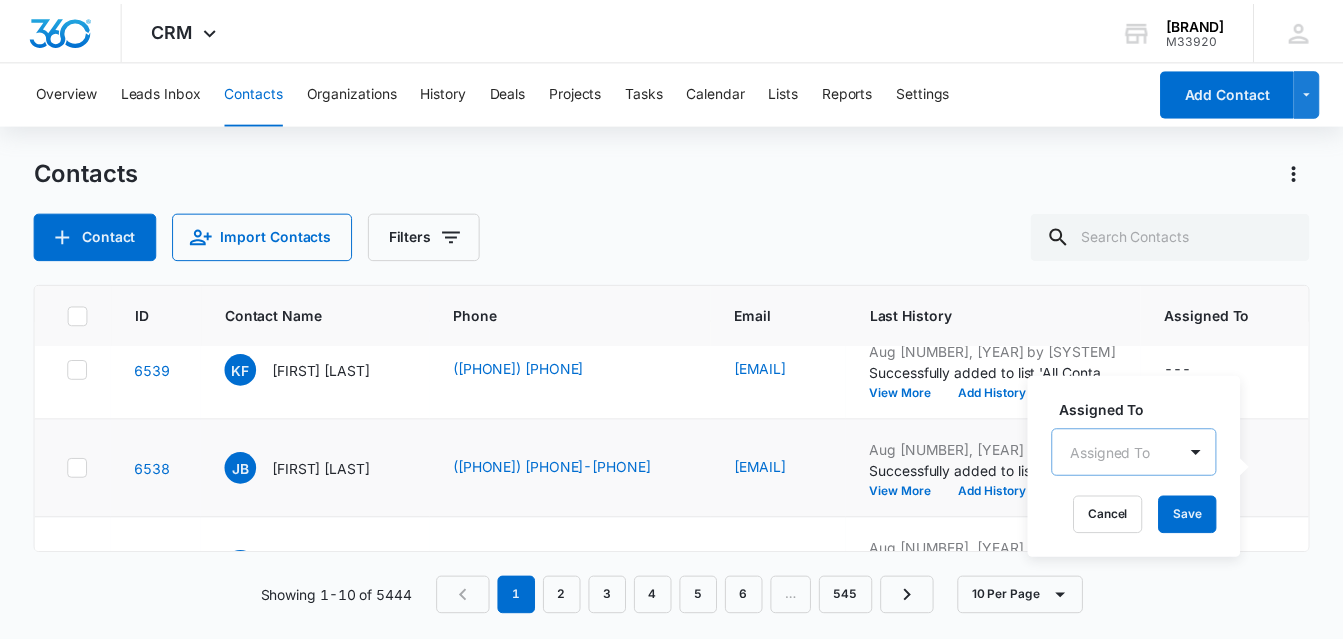 scroll, scrollTop: 24, scrollLeft: 0, axis: vertical 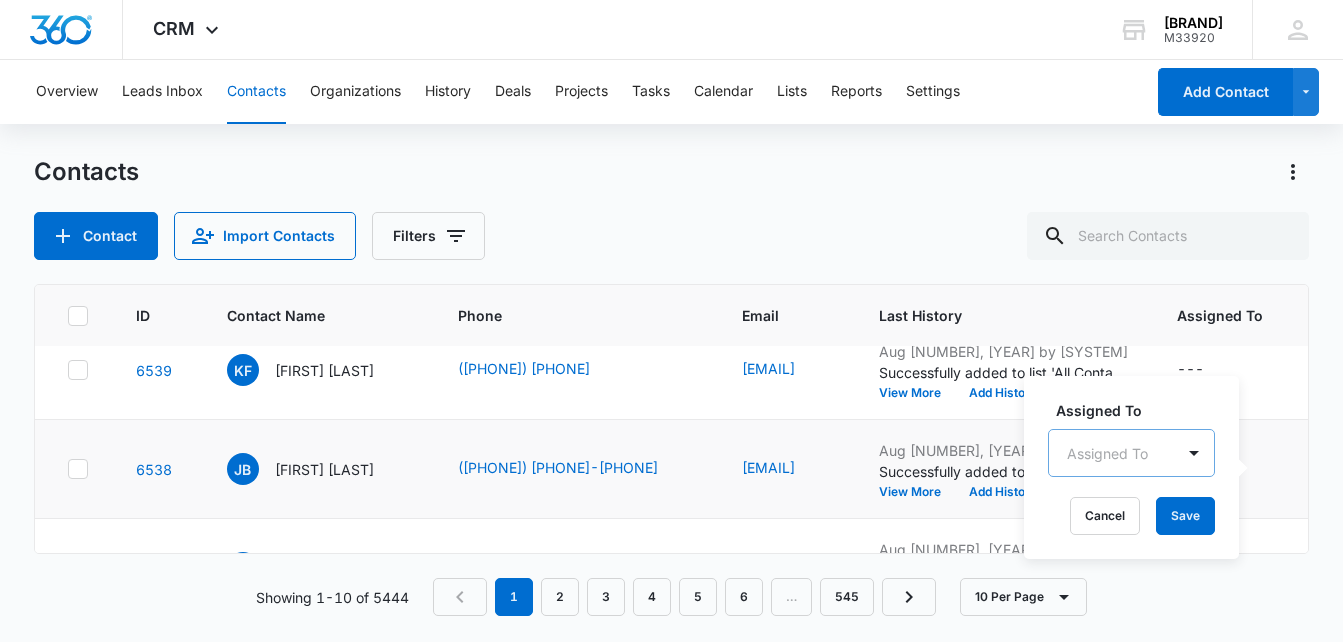 click on "Assigned To" at bounding box center [1111, 453] 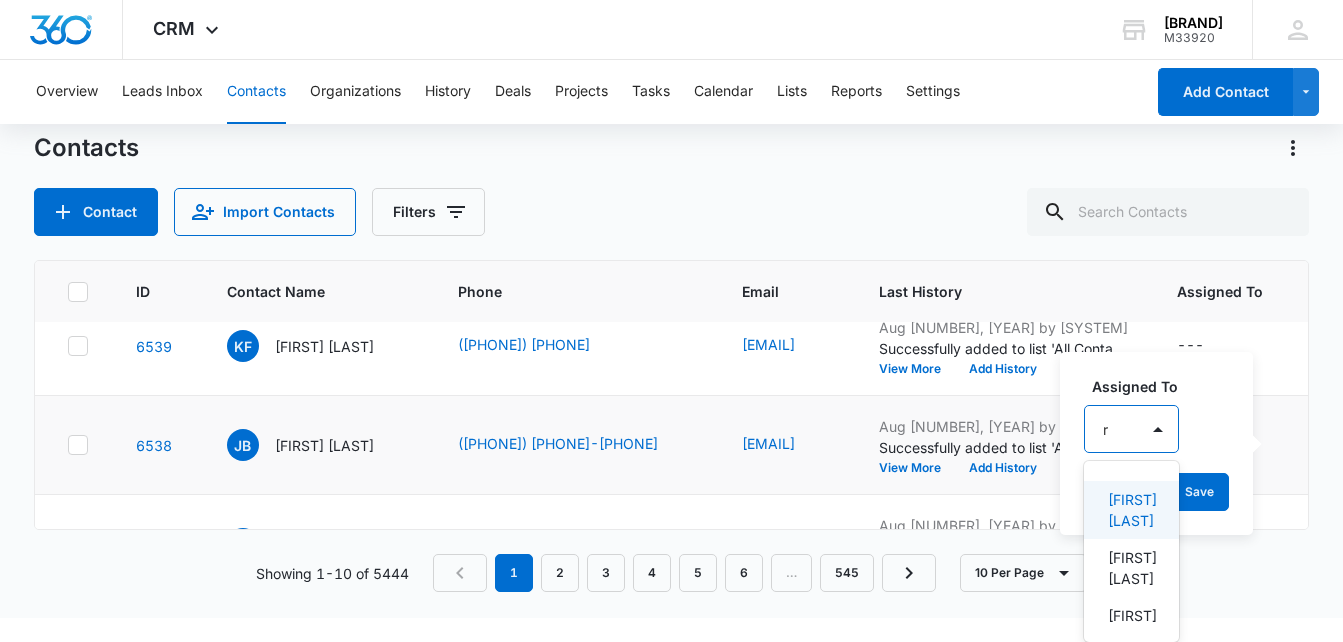 type on "ri" 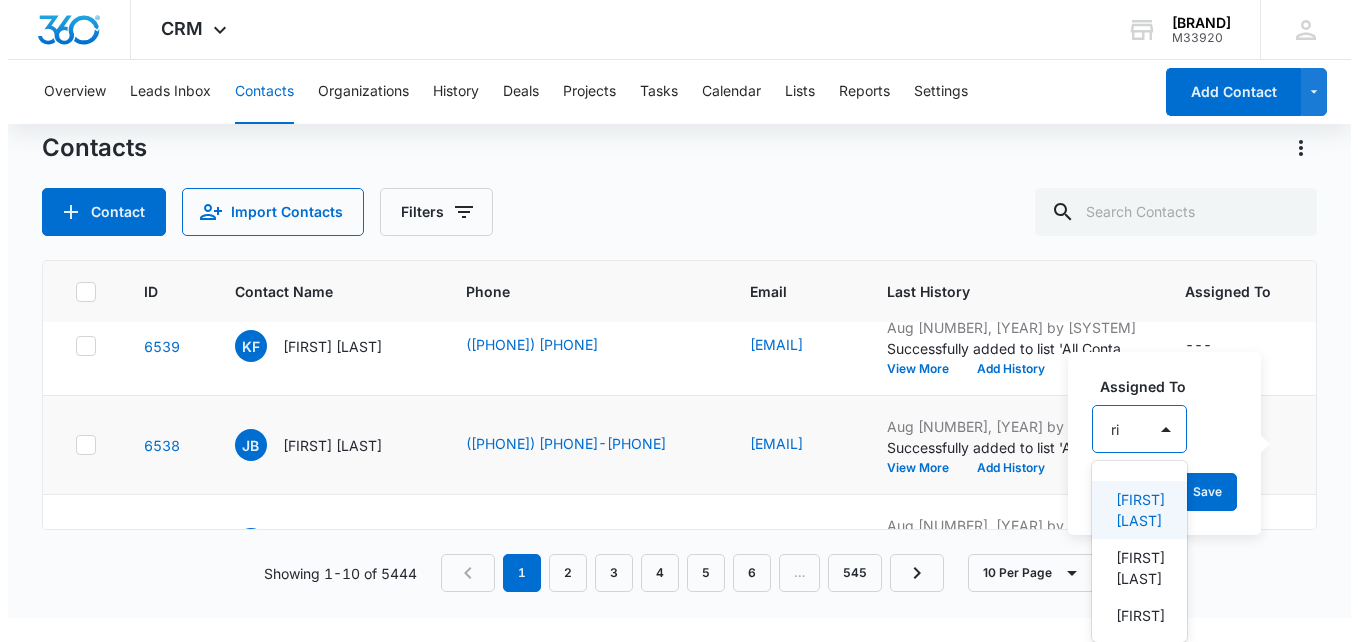 scroll, scrollTop: 0, scrollLeft: 0, axis: both 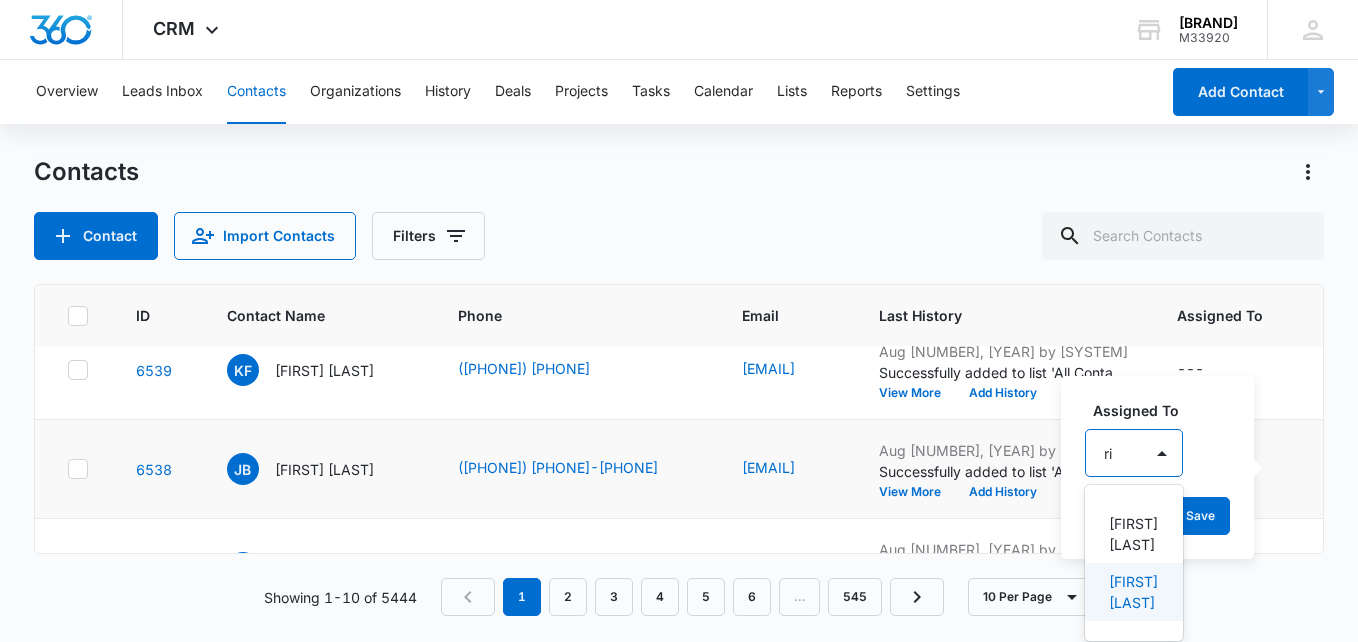 click on "[FIRST] [LAST]" at bounding box center [1132, 592] 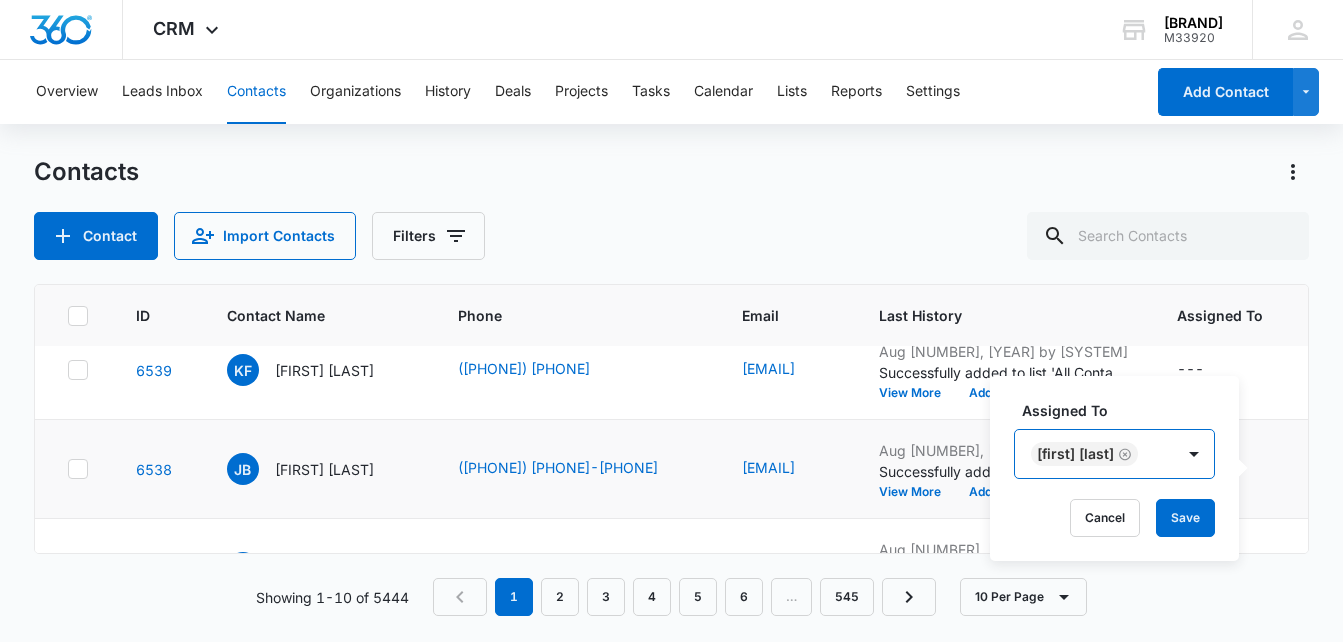click on "[FIRST] [LAST]" at bounding box center [1094, 454] 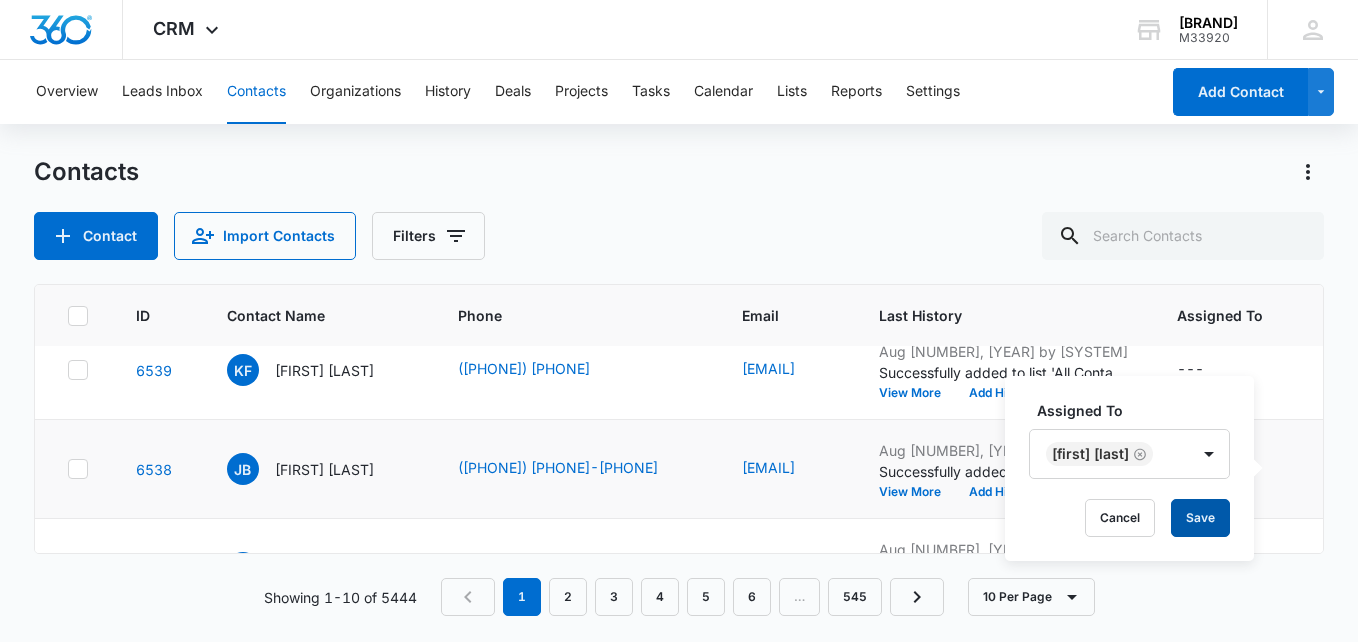 click on "Save" at bounding box center (1200, 518) 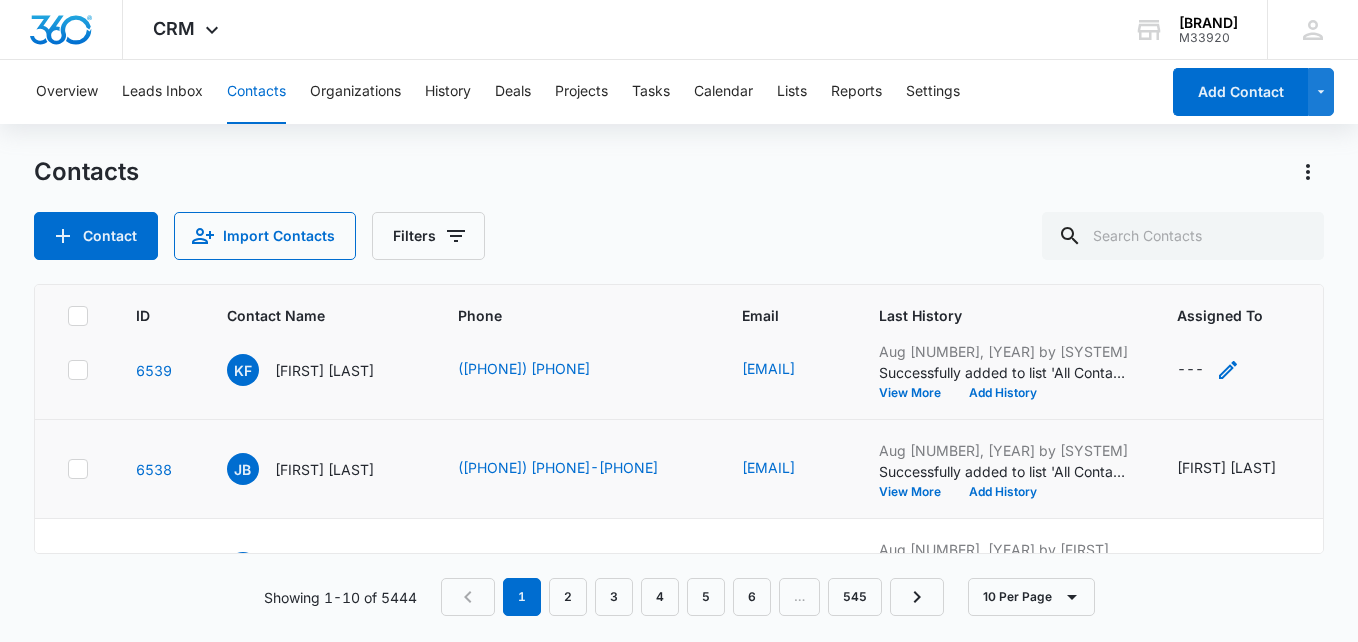 click on "---" at bounding box center [1190, 370] 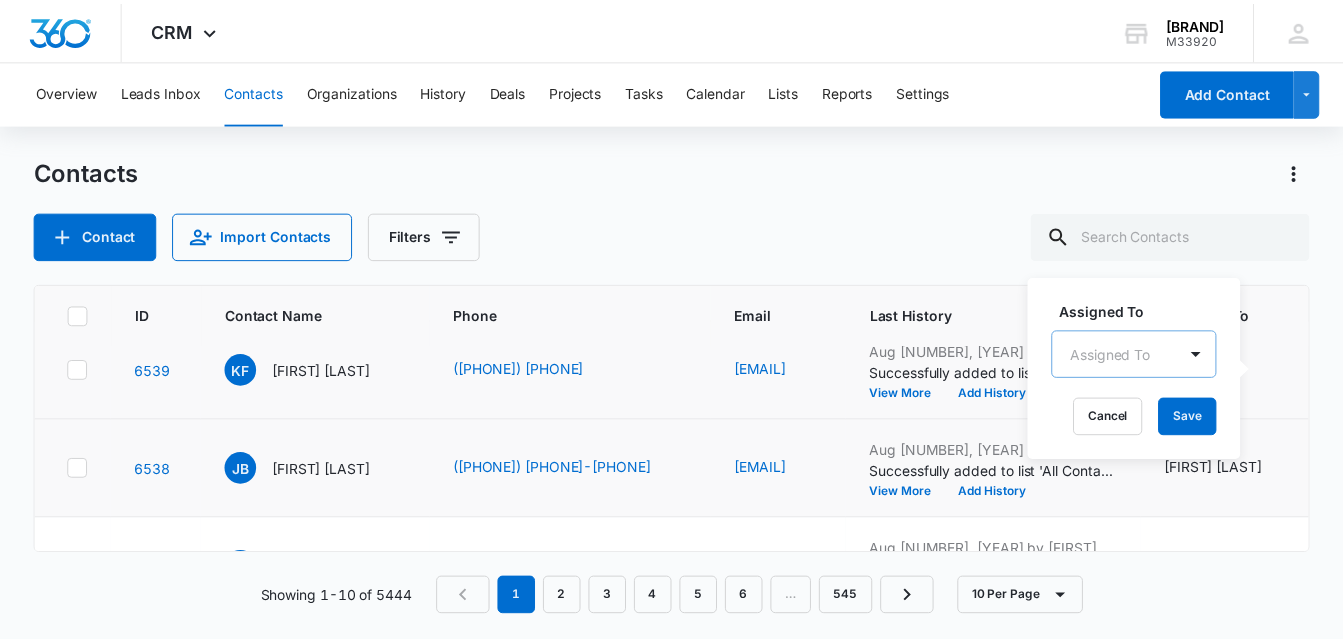 scroll, scrollTop: 24, scrollLeft: 0, axis: vertical 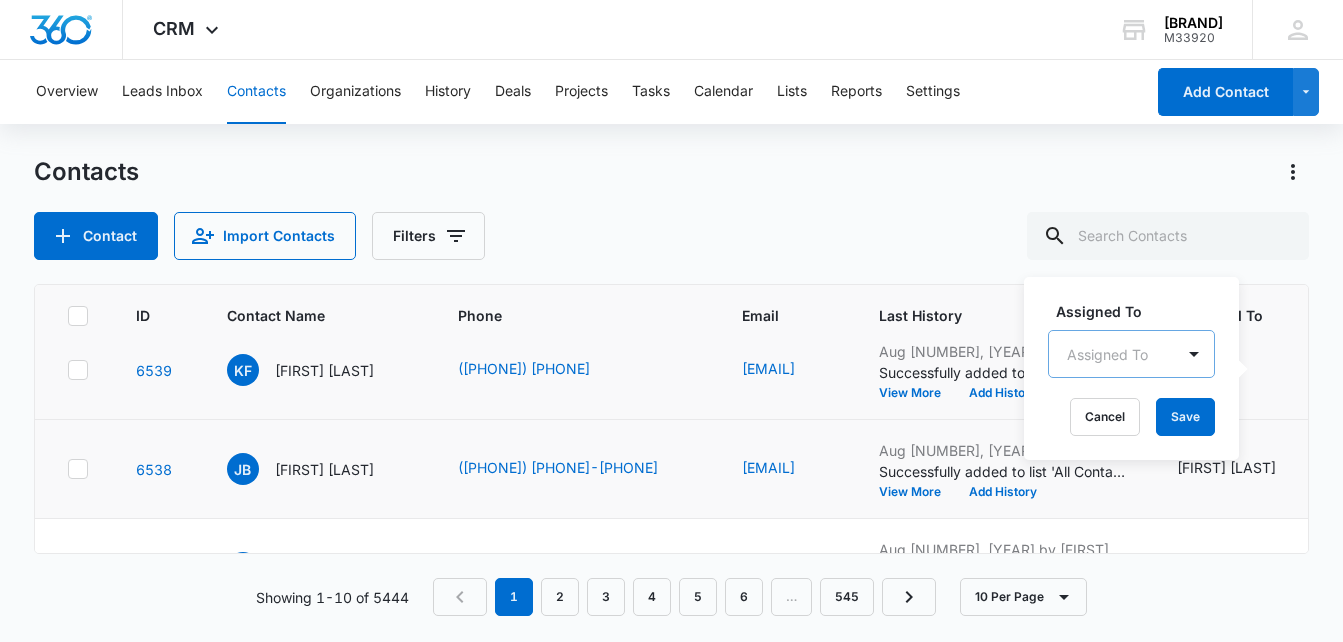 click on "Assigned To Assigned To Cancel Save" at bounding box center [1131, 368] 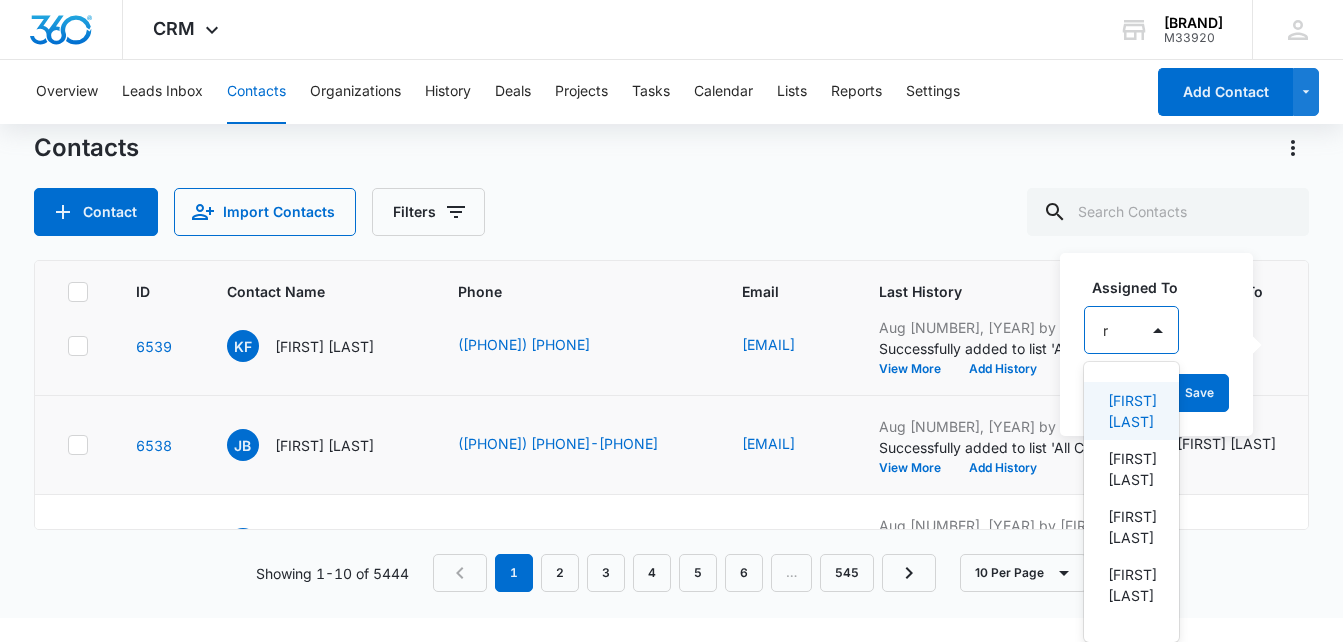 type on "ri" 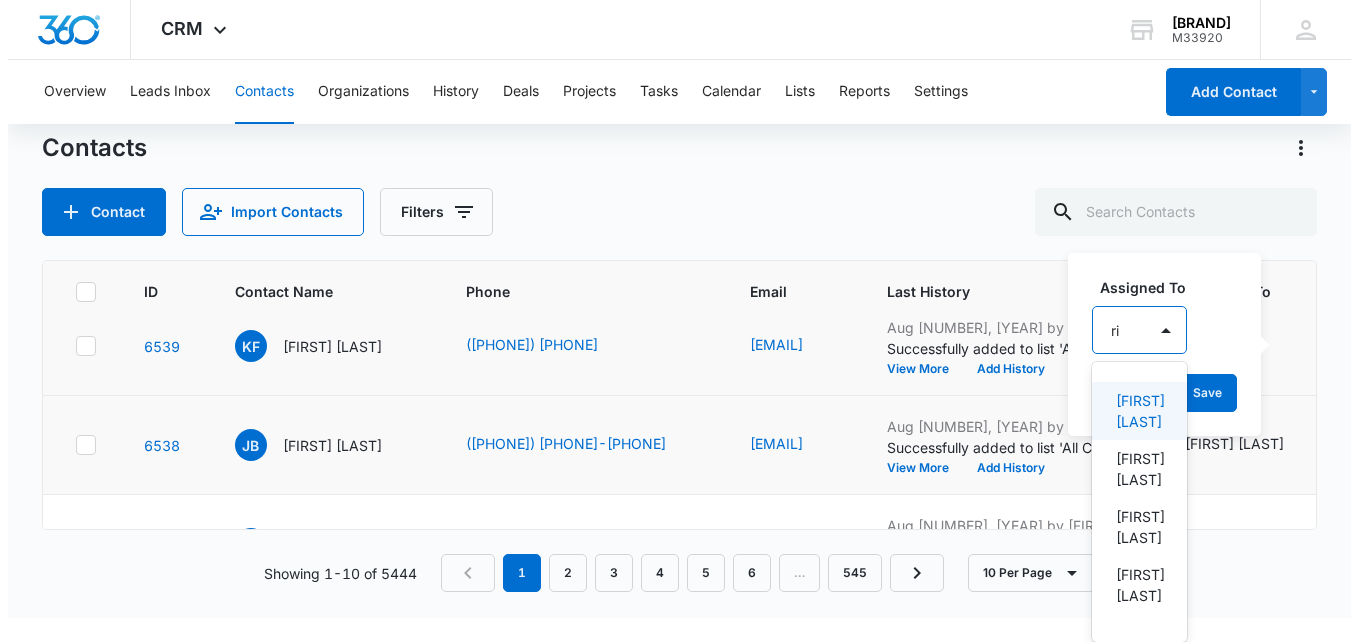 scroll, scrollTop: 0, scrollLeft: 0, axis: both 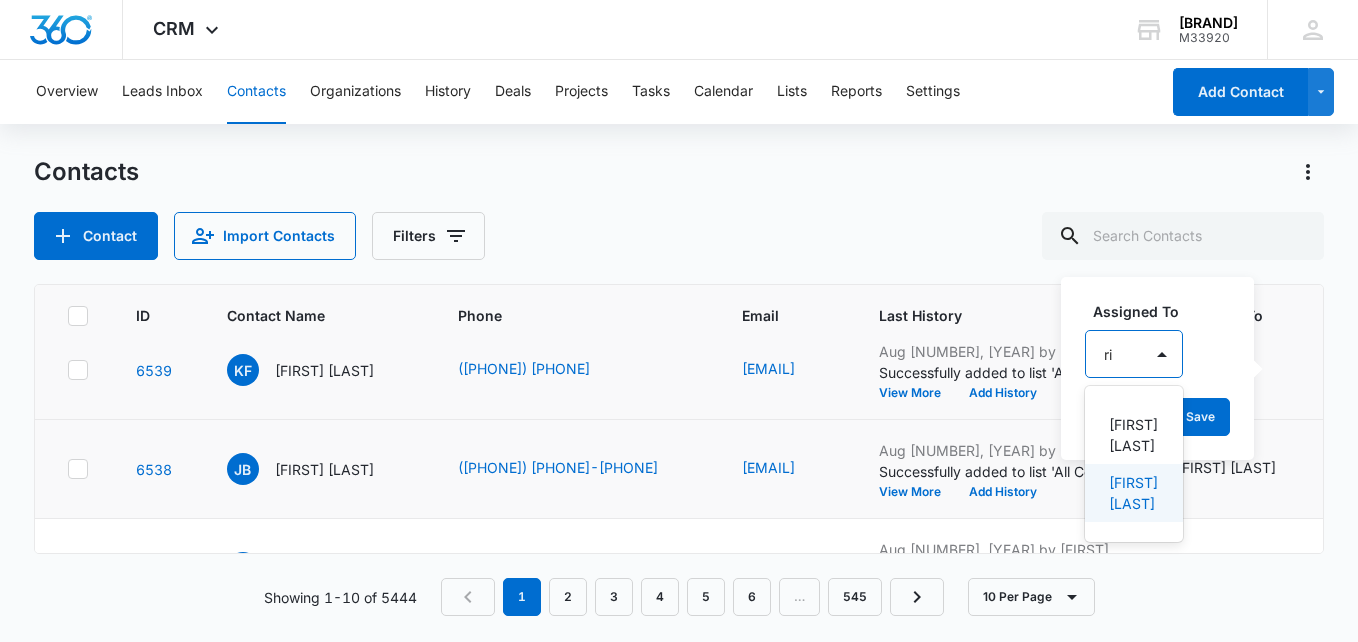 drag, startPoint x: 1140, startPoint y: 484, endPoint x: 1141, endPoint y: 474, distance: 10.049875 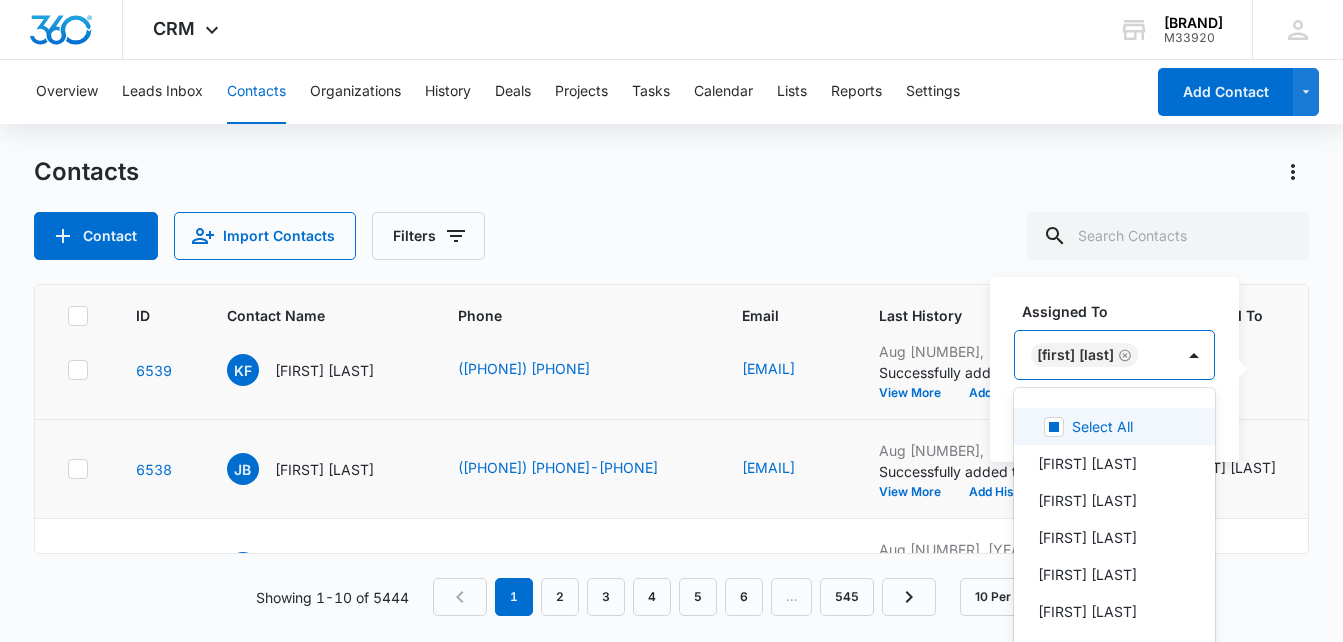 click on "[FIRST] [LAST]" at bounding box center (1094, 355) 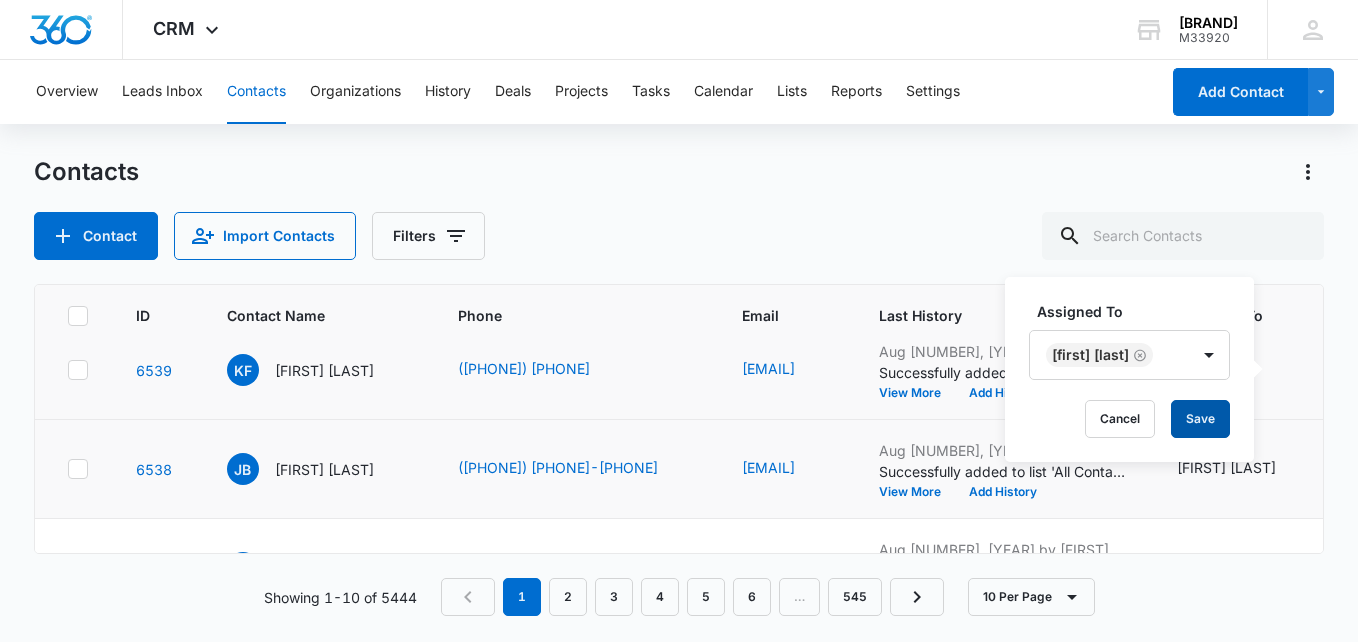 click on "Save" at bounding box center (1200, 419) 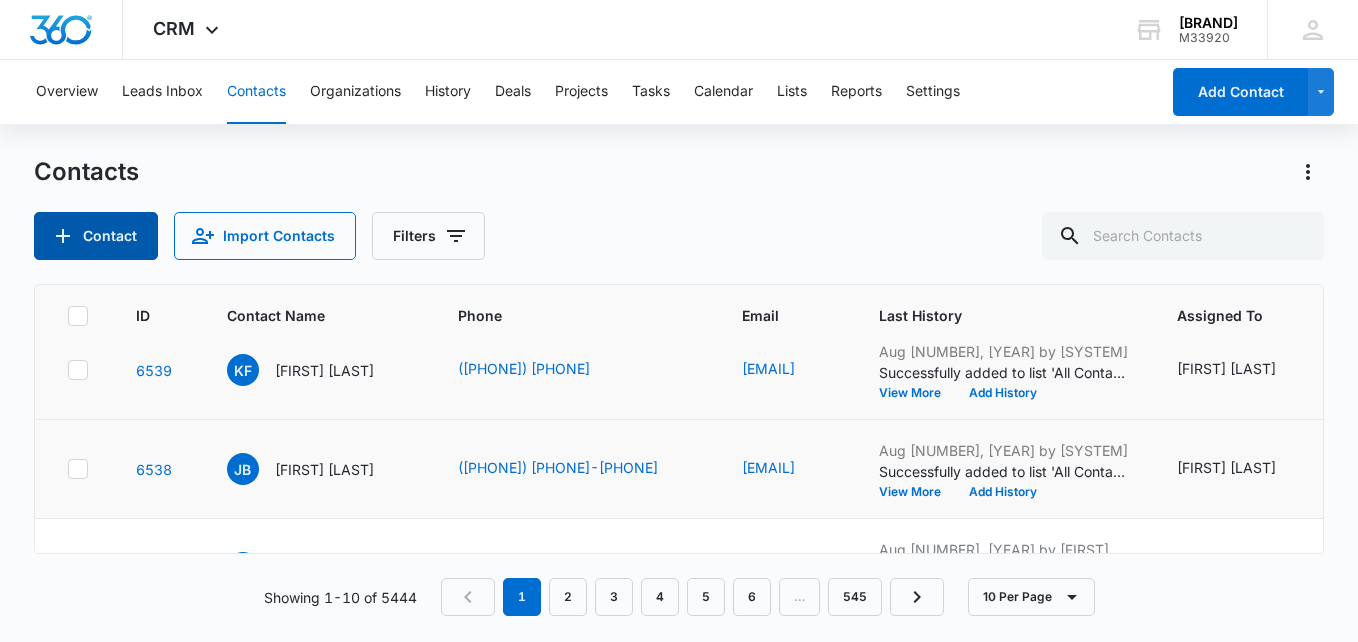 click on "Contact" at bounding box center [96, 236] 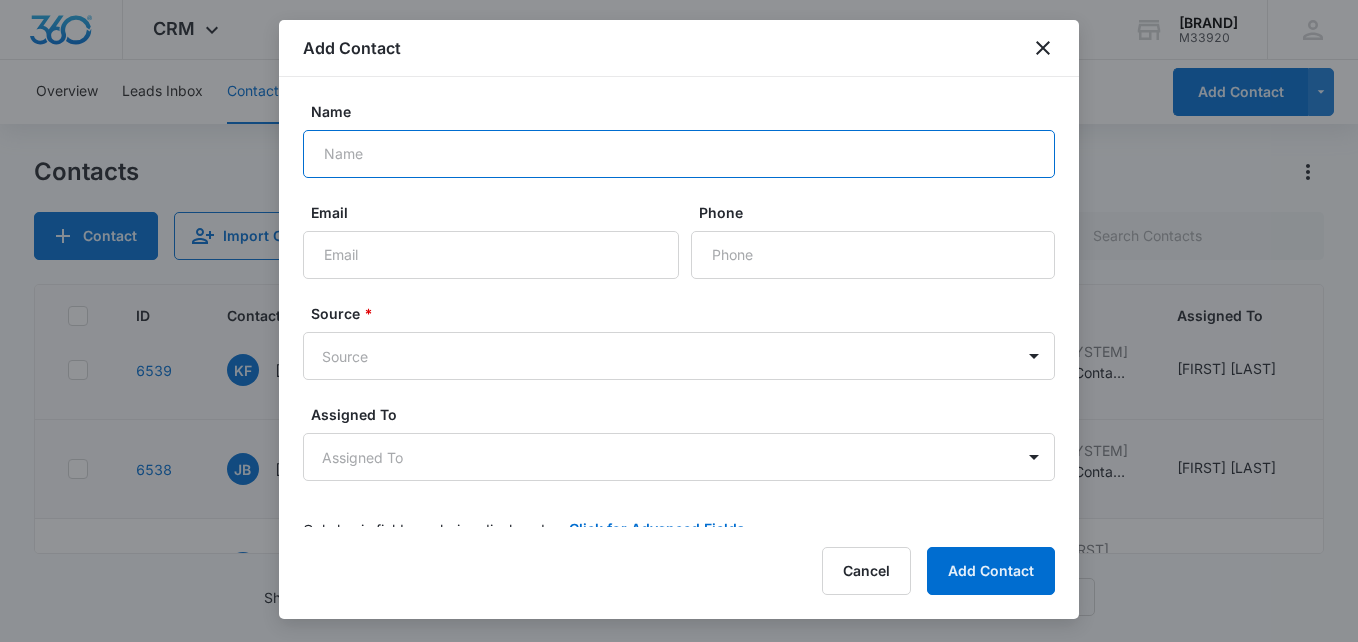 click on "Name" at bounding box center [679, 154] 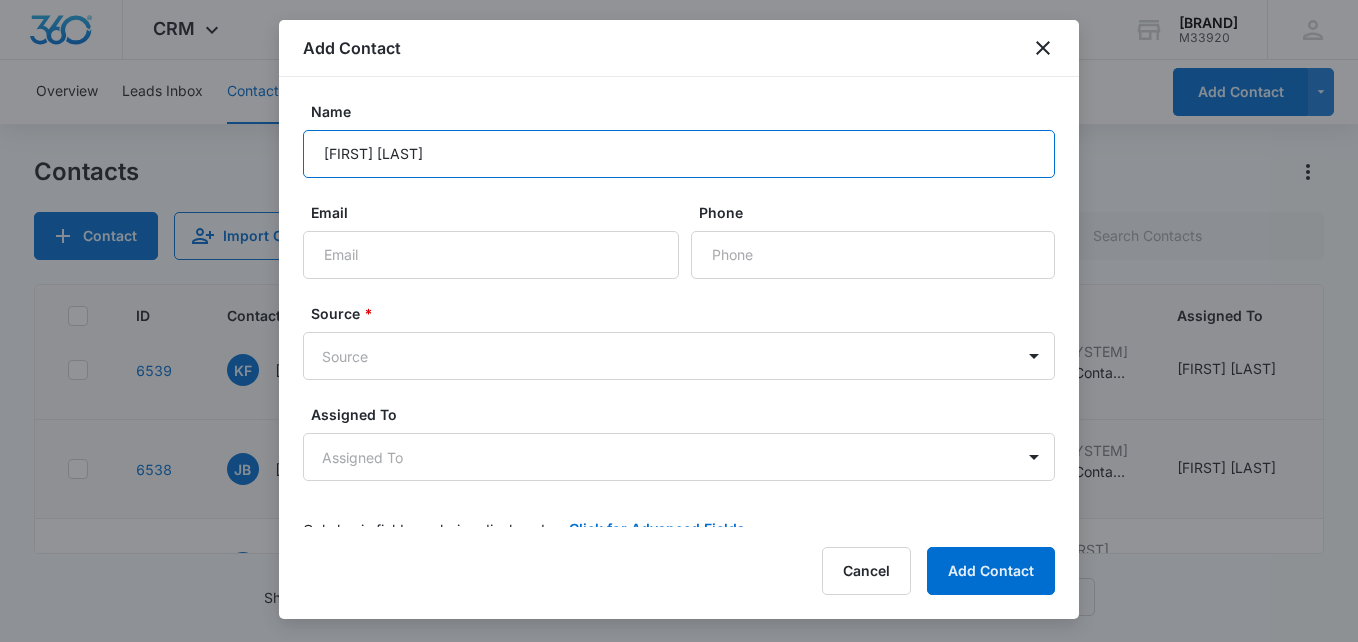 type on "[FIRST] [LAST]" 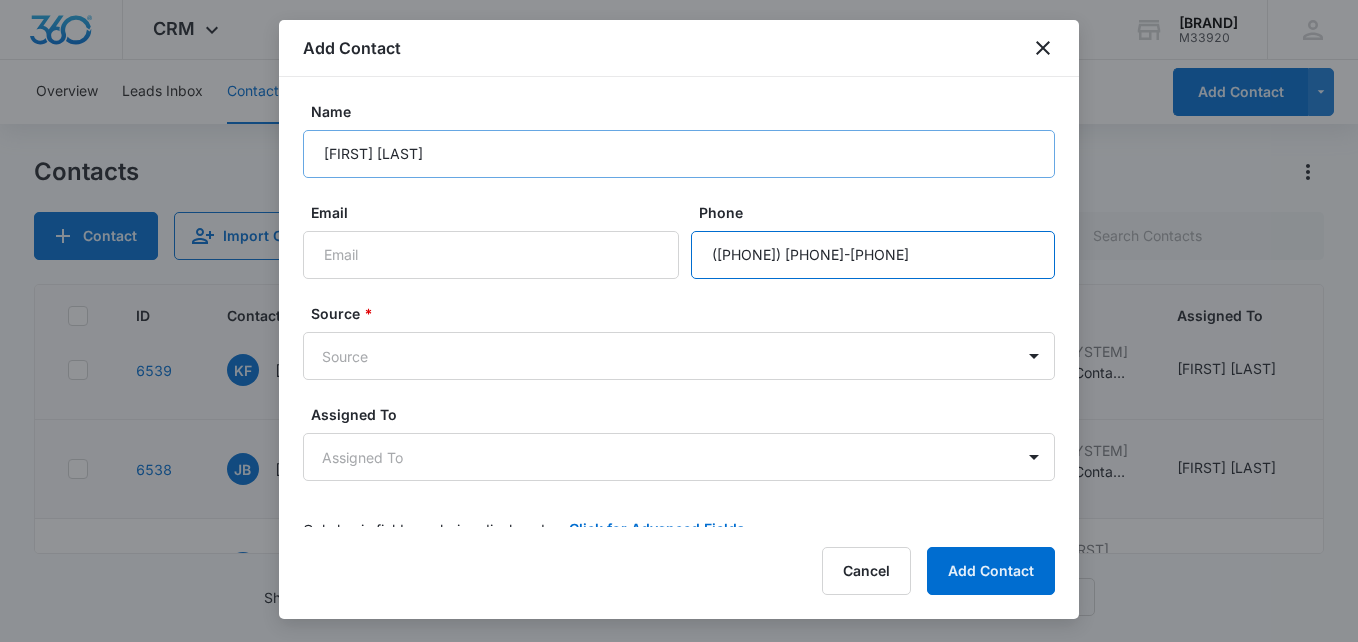 type on "([PHONE]) [PHONE]-[PHONE]" 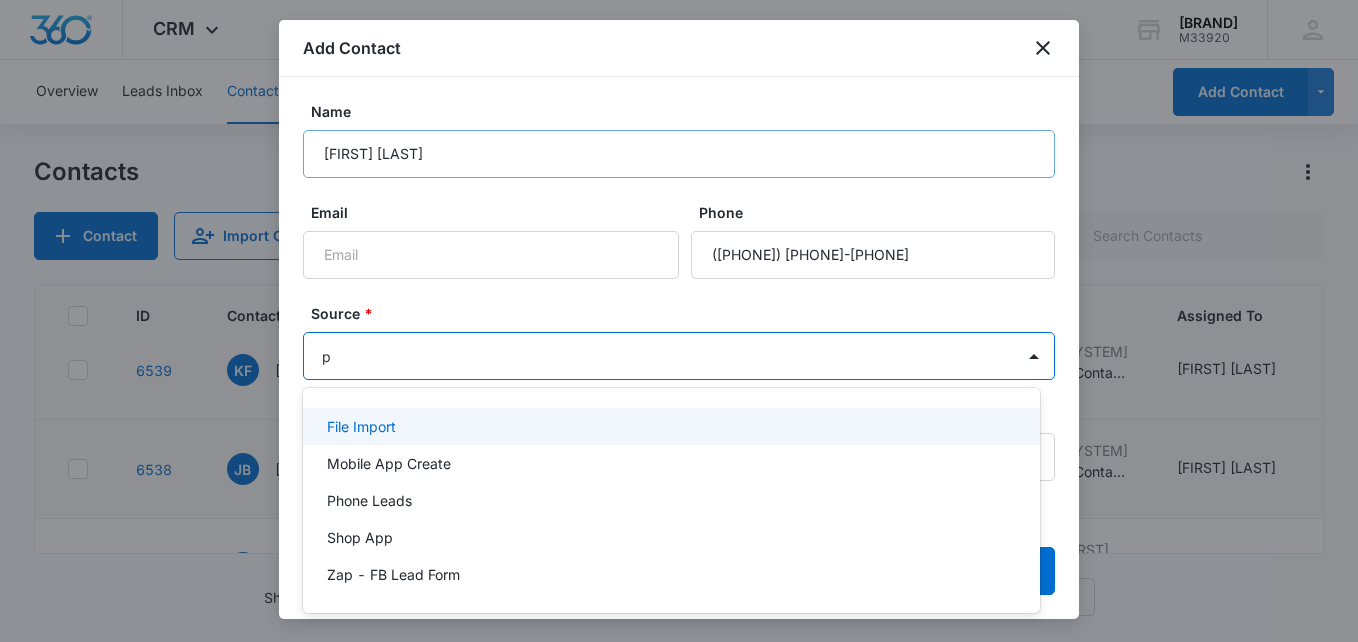 type on "ph" 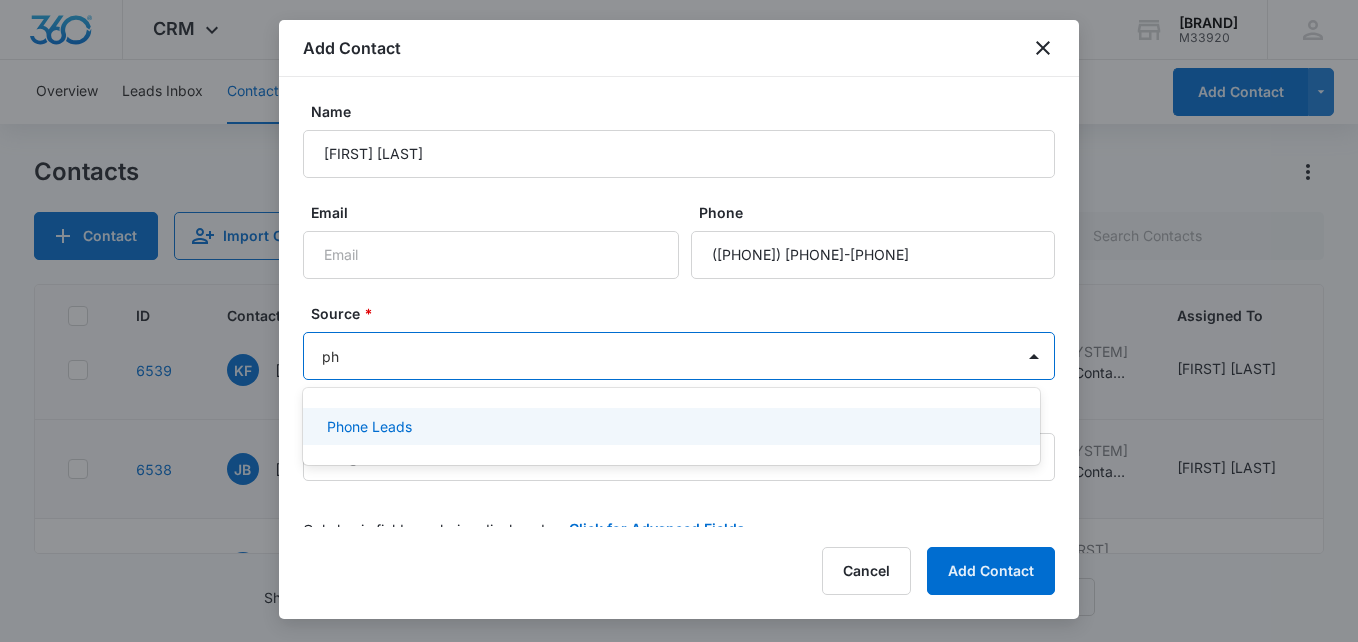 click on "Phone Leads" at bounding box center [669, 426] 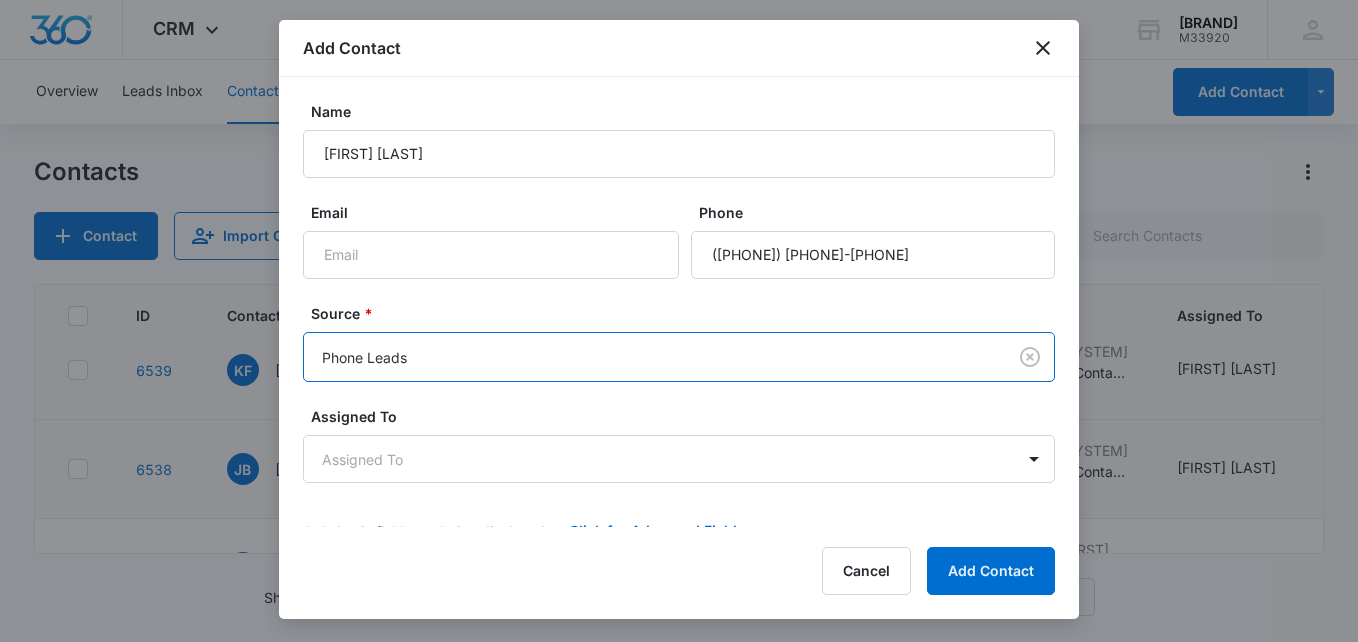click on "CRM Apps Reputation Websites Forms CRM Email Social Shop Payments POS Content Ads Intelligence Files Brand Settings Ultimate K9 LLC M33920 Your Accounts View All LN Lance Nogosek info@ultimate-k9.com My Profile Notifications Support Logout Terms & Conditions   •   Privacy Policy Overview Leads Inbox Contacts Organizations History Deals Projects Tasks Calendar Lists Reports Settings Add Contact Contacts Contact Import Contacts Filters ID Contact Name Phone Email Last History Assigned To Contact Type Contact Status Address 6539 KF Katherine Fraenza (757) 348-1136 kmfraenza@gmail.com Aug 2, 2025 by CRM System Successfully added to list 'All Contacts'. View More Add History Richard Heishman Lead None 20628 6538 JB Joanne Brown (240) 888-0062 otmomjoanne@gmail.com Aug 2, 2025 by CRM System Successfully added to list 'All Contacts'. View More Add History Richard Heishman Lead None 20617 6537 VS Victoria Salahuddin (717) 636-3737 vbs7@pitt.edu Aug 1, 2025 by Lance Nogosek Jeremy Kiessling assigned to contact. GB" at bounding box center (679, 321) 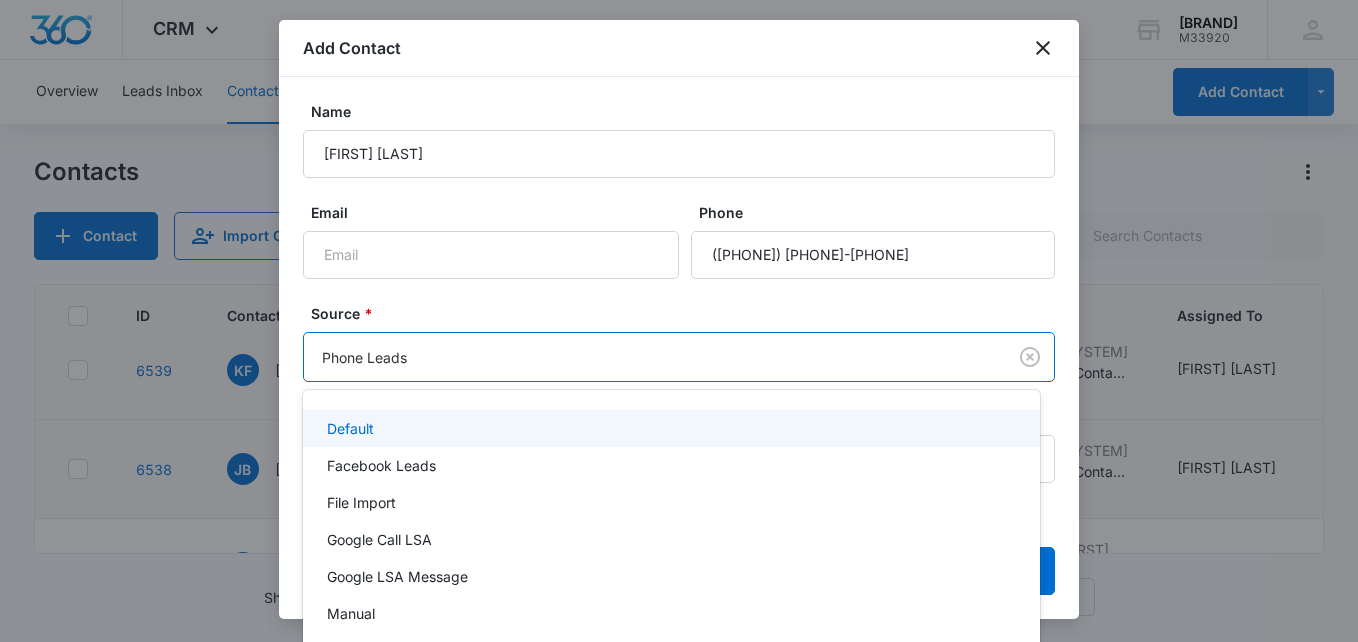 click at bounding box center (679, 321) 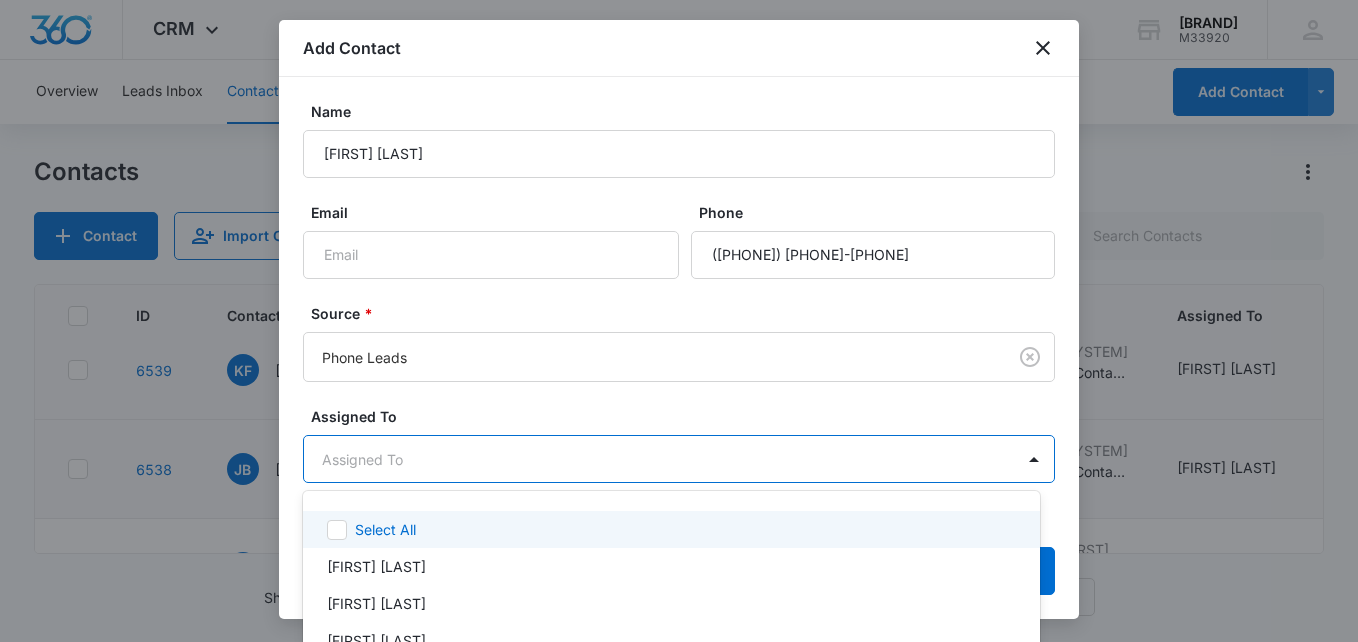 click on "CRM Apps Reputation Websites Forms CRM Email Social Shop Payments POS Content Ads Intelligence Files Brand Settings Ultimate K9 LLC M33920 Your Accounts View All LN Lance Nogosek info@ultimate-k9.com My Profile Notifications Support Logout Terms & Conditions   •   Privacy Policy Overview Leads Inbox Contacts Organizations History Deals Projects Tasks Calendar Lists Reports Settings Add Contact Contacts Contact Import Contacts Filters ID Contact Name Phone Email Last History Assigned To Contact Type Contact Status Address 6539 KF Katherine Fraenza (757) 348-1136 kmfraenza@gmail.com Aug 2, 2025 by CRM System Successfully added to list 'All Contacts'. View More Add History Richard Heishman Lead None 20628 6538 JB Joanne Brown (240) 888-0062 otmomjoanne@gmail.com Aug 2, 2025 by CRM System Successfully added to list 'All Contacts'. View More Add History Richard Heishman Lead None 20617 6537 VS Victoria Salahuddin (717) 636-3737 vbs7@pitt.edu Aug 1, 2025 by Lance Nogosek Jeremy Kiessling assigned to contact. GB" at bounding box center [679, 321] 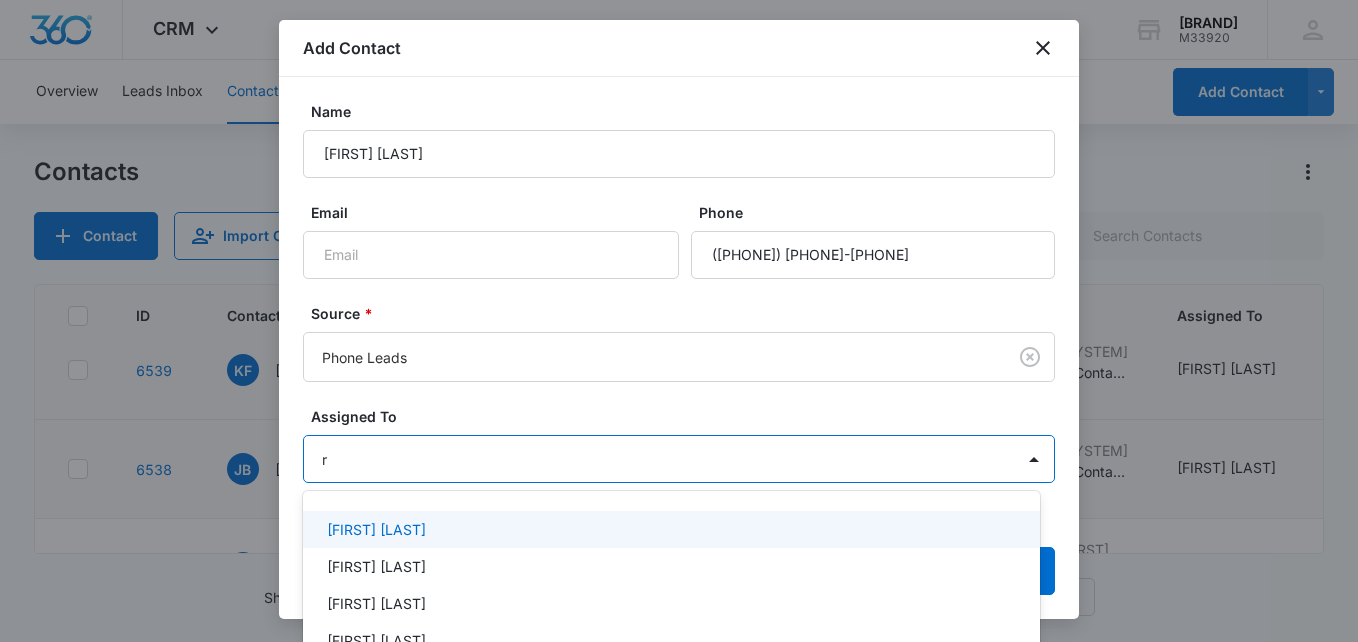 type on "ro" 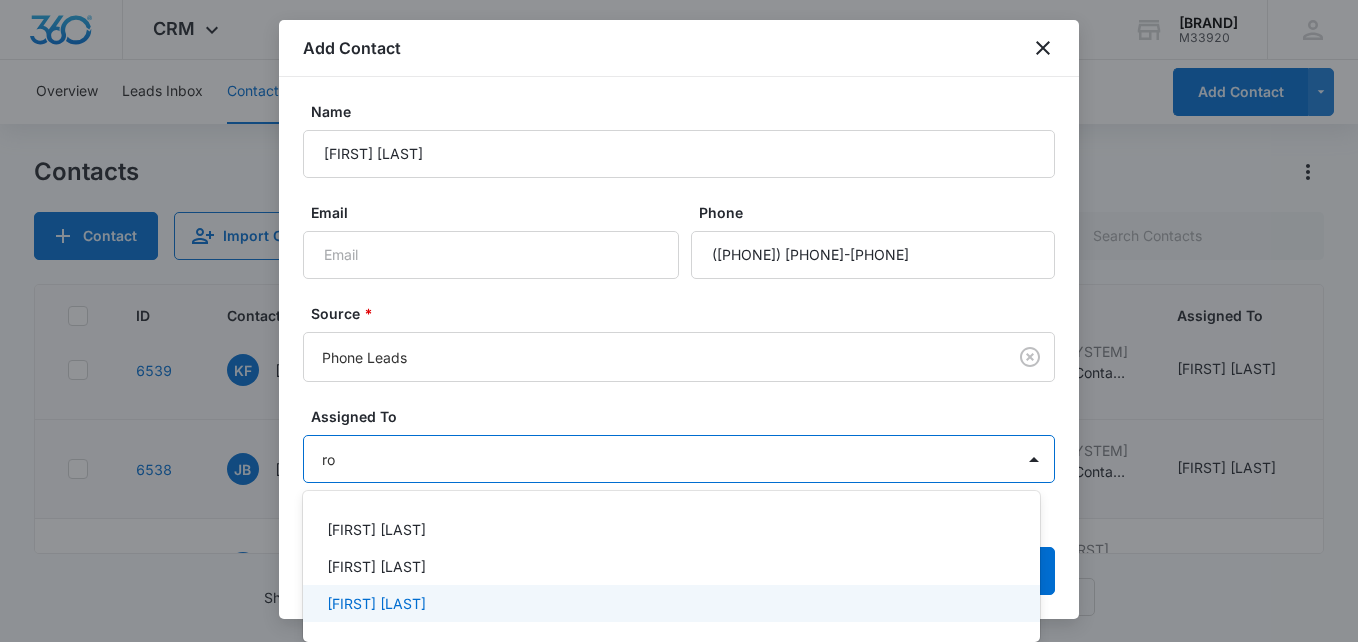 click on "[FIRST] [LAST]" at bounding box center (376, 603) 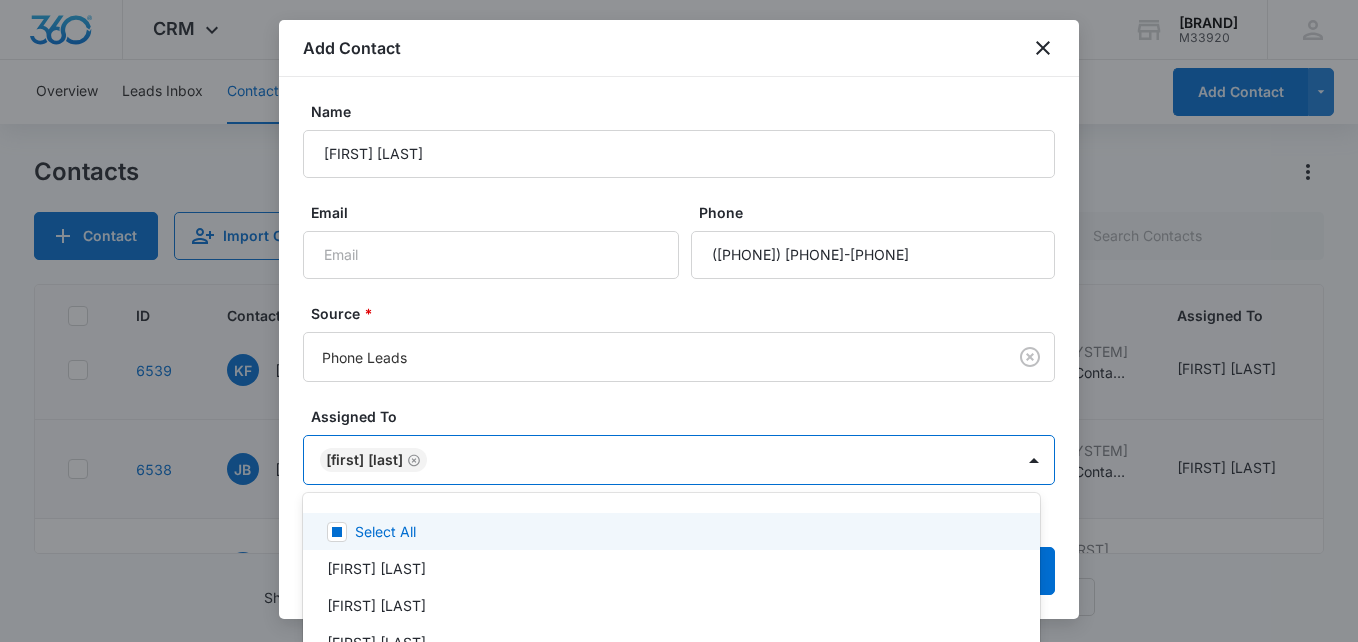 click at bounding box center [679, 321] 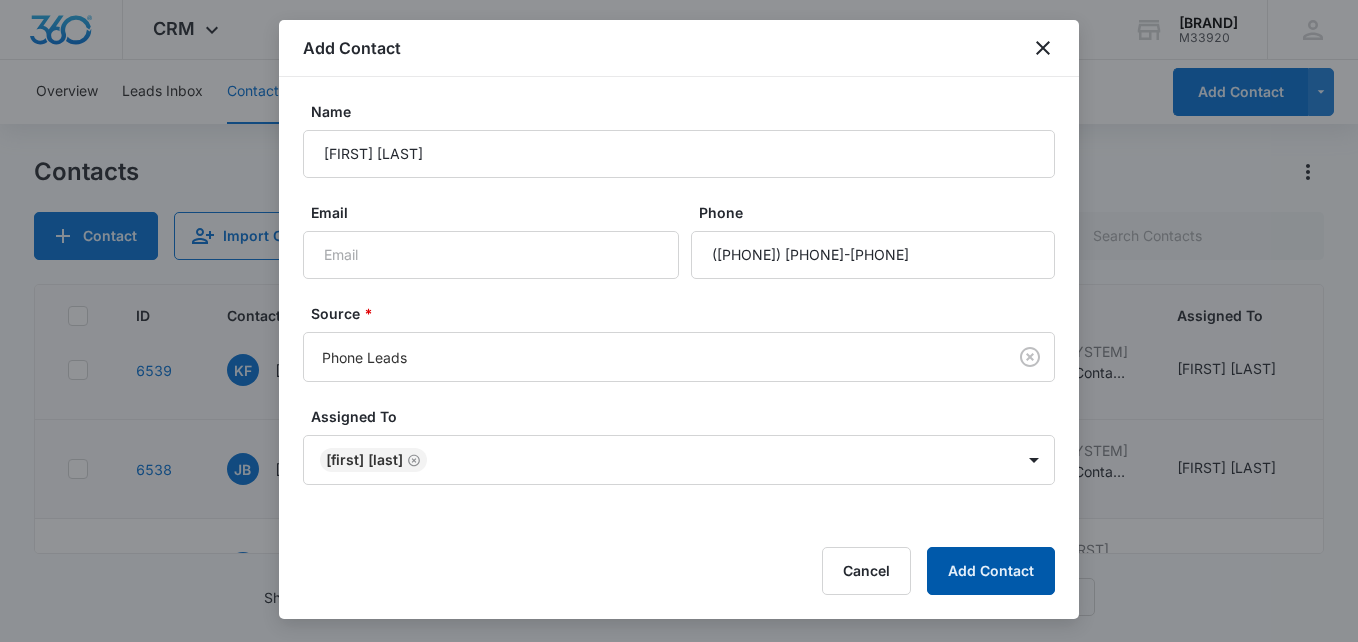 click on "Add Contact" at bounding box center (991, 571) 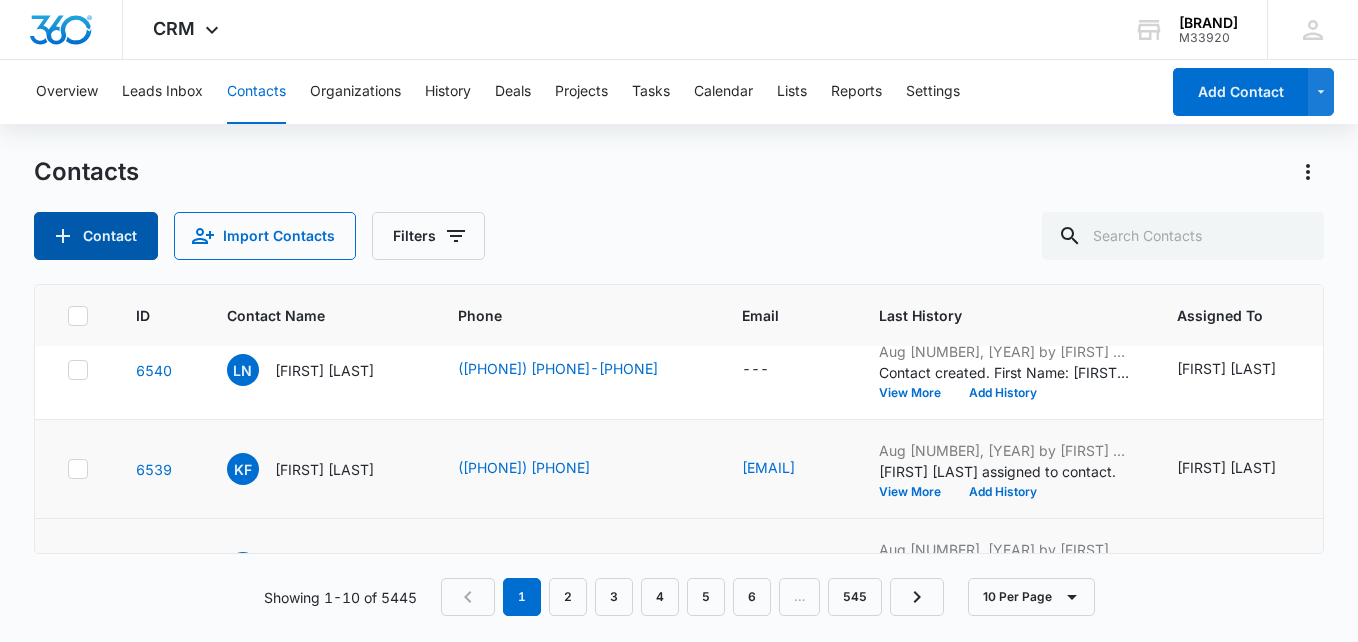 scroll, scrollTop: 125, scrollLeft: 0, axis: vertical 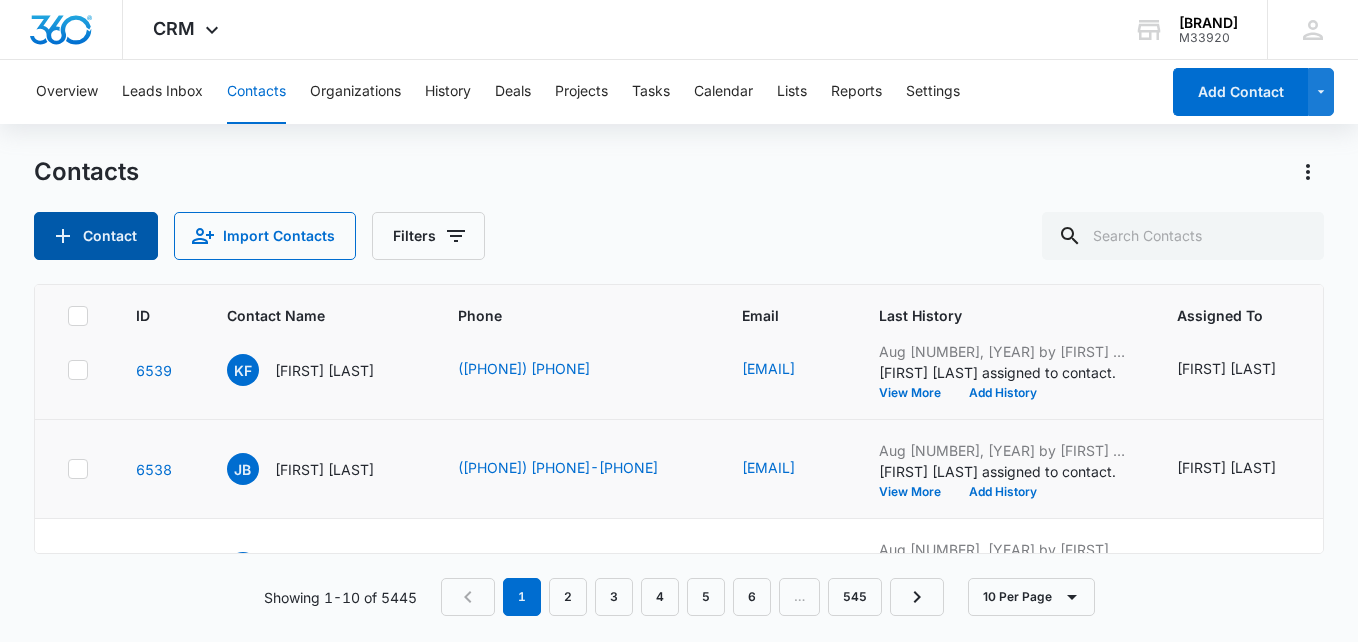 click on "Contact" at bounding box center [96, 236] 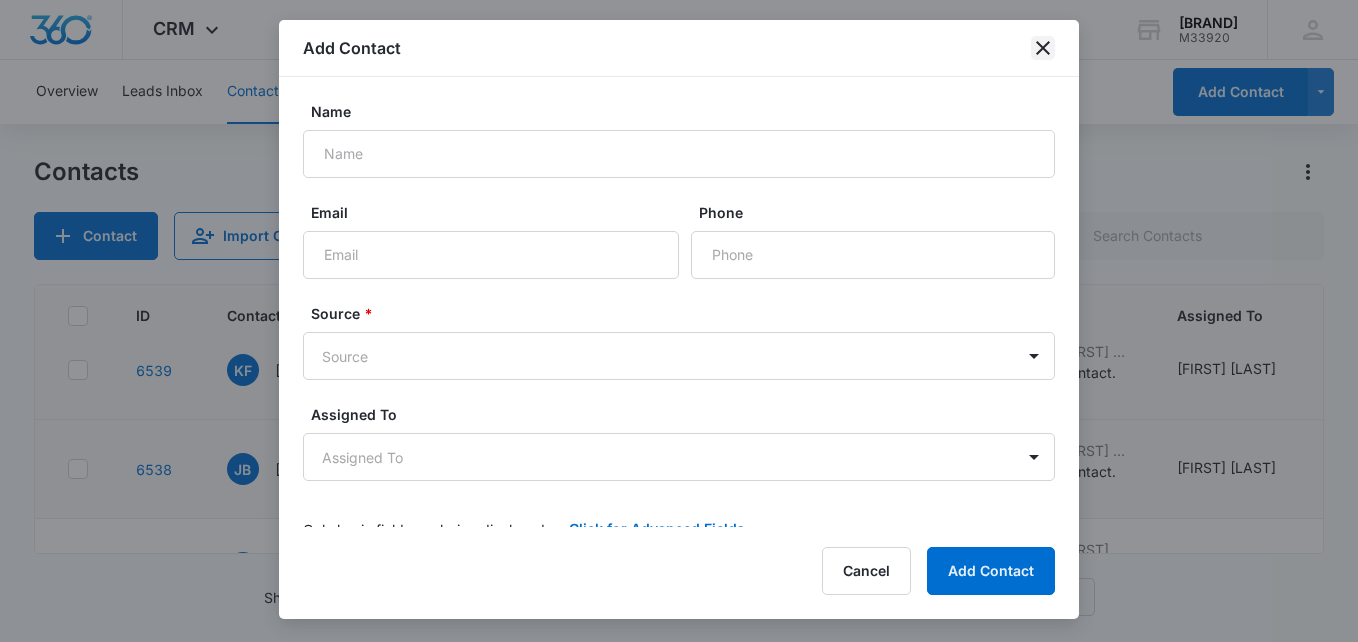 click 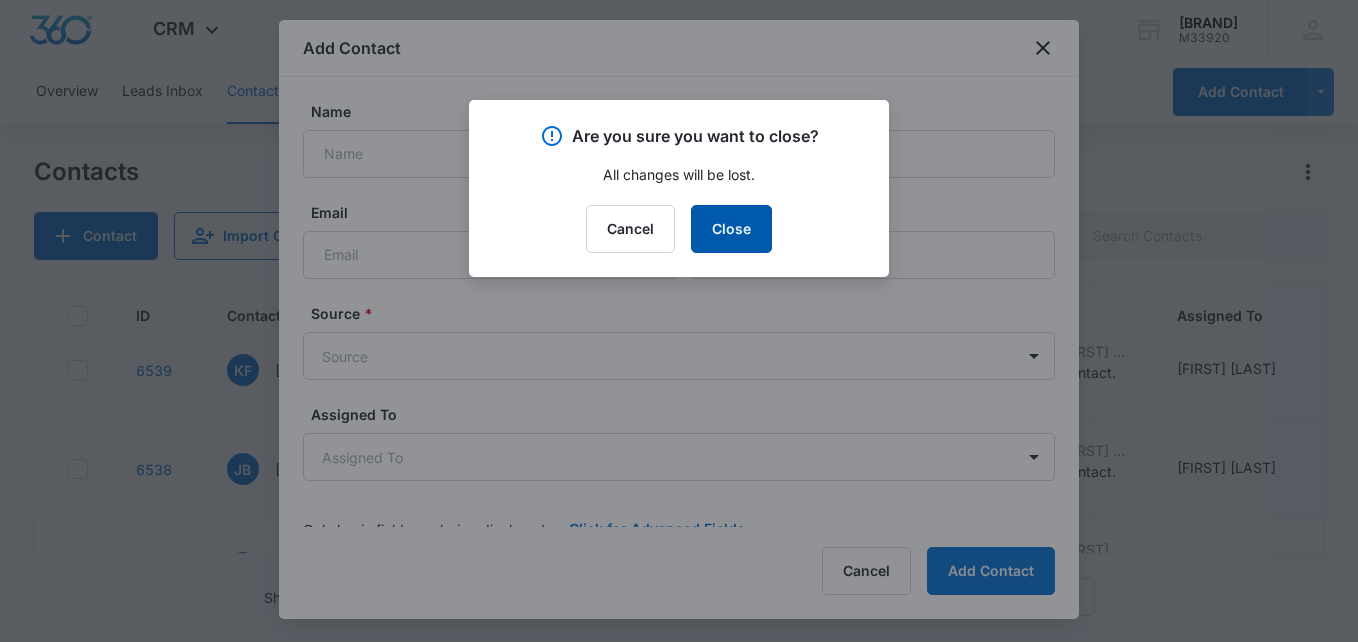 click on "Close" at bounding box center (731, 229) 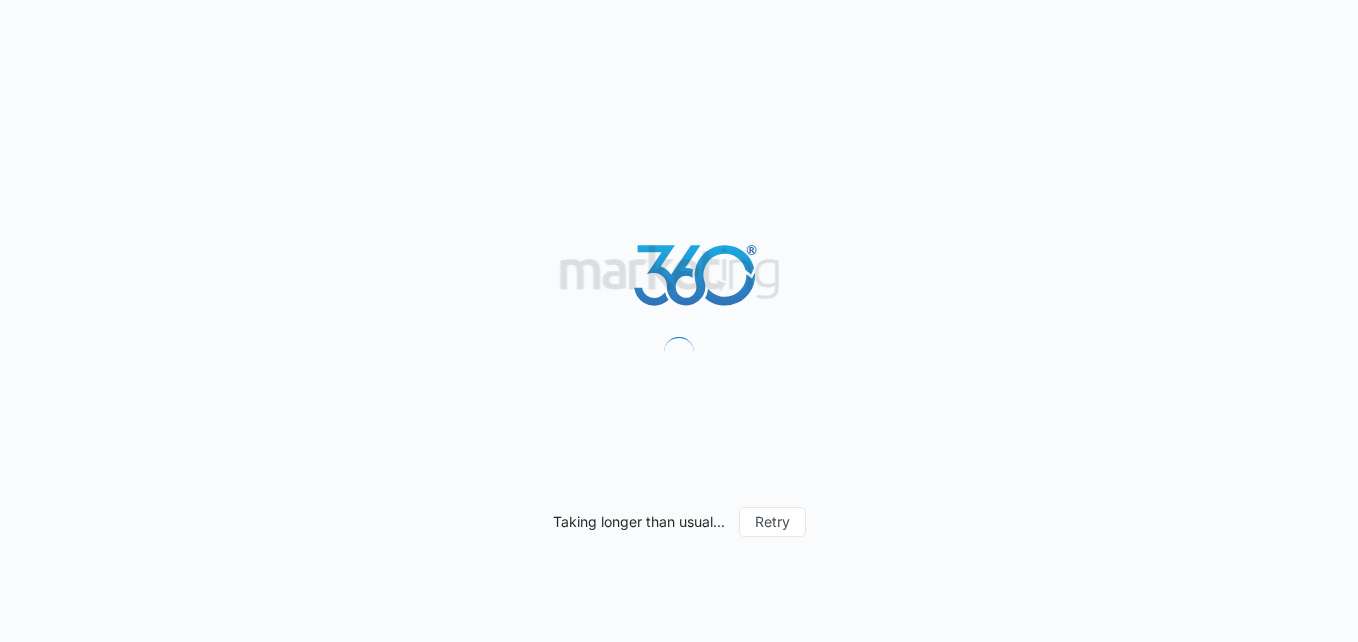 scroll, scrollTop: 0, scrollLeft: 0, axis: both 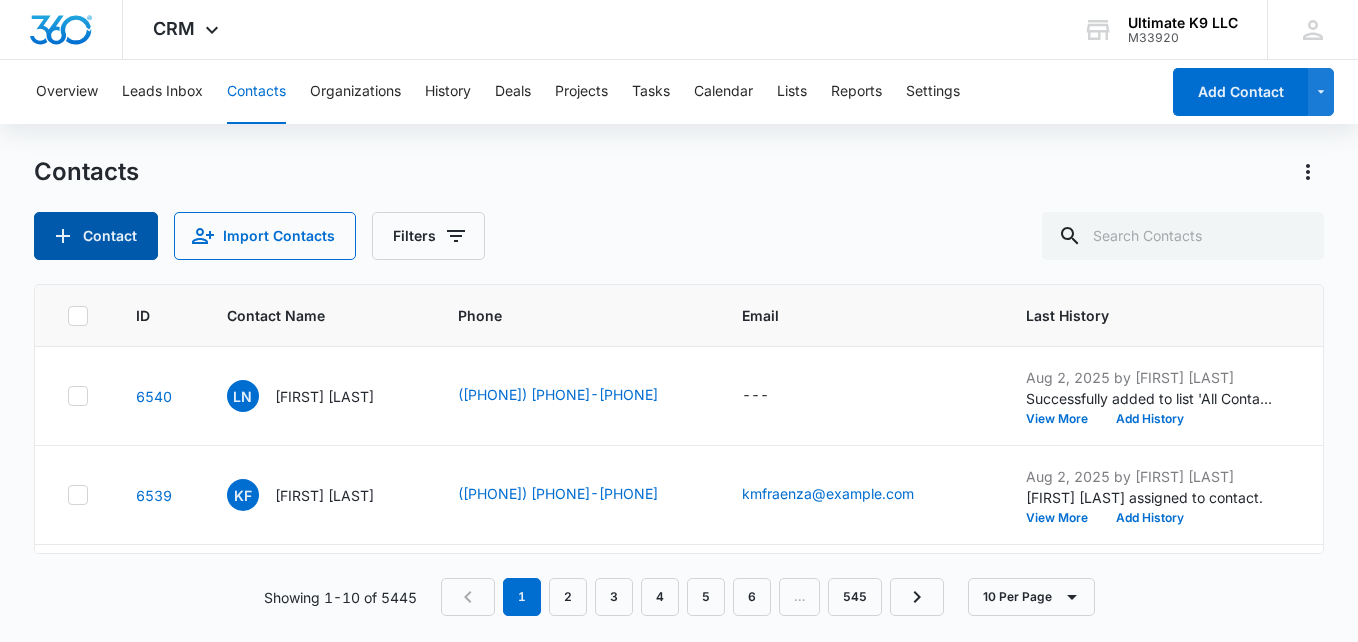 click on "Contact" at bounding box center (96, 236) 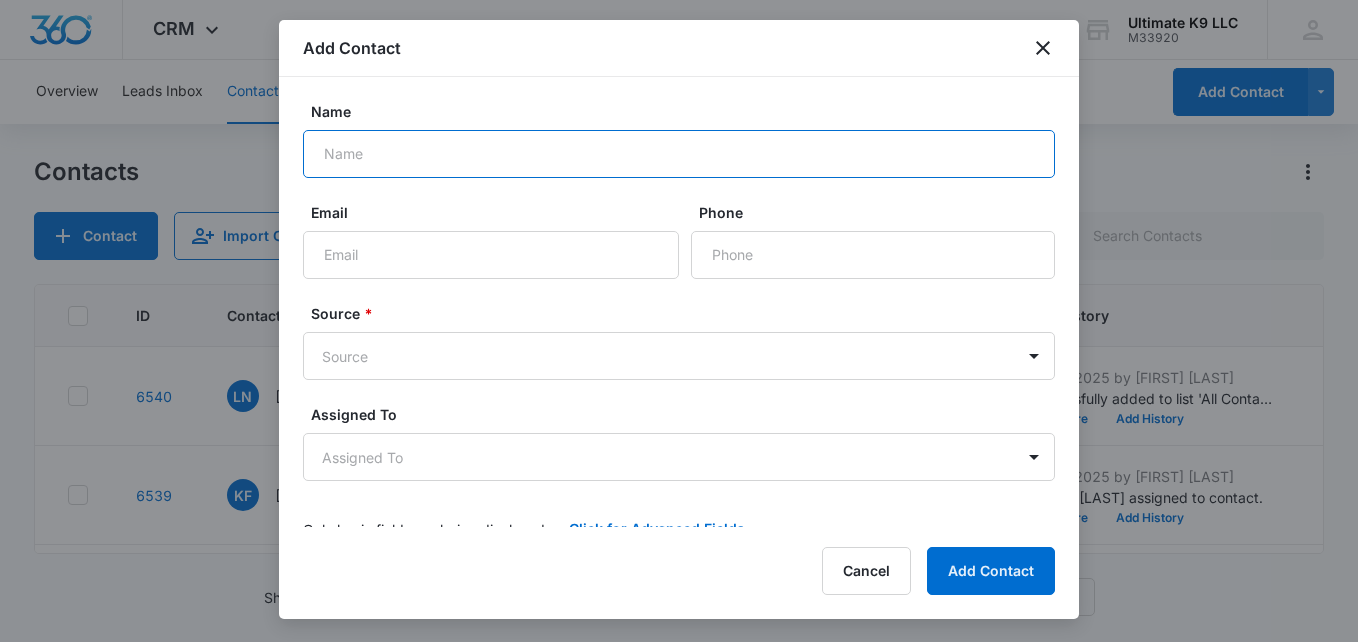click on "Name" at bounding box center [679, 154] 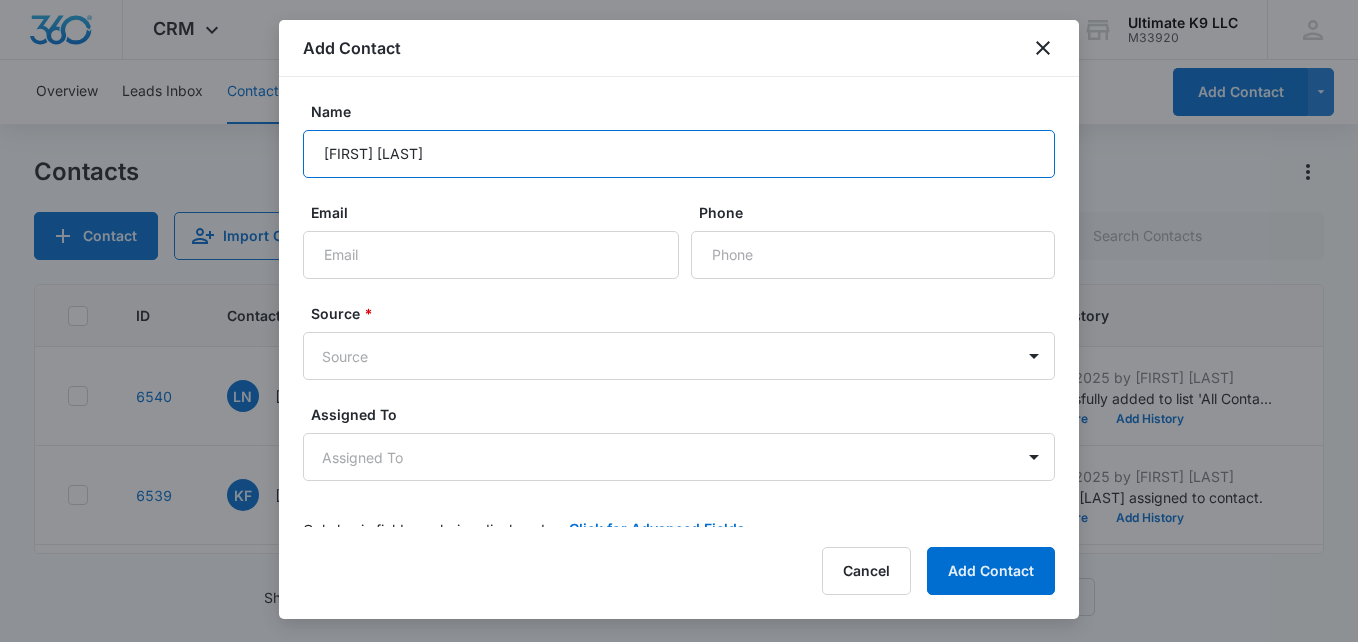type on "[FIRST] [LAST]" 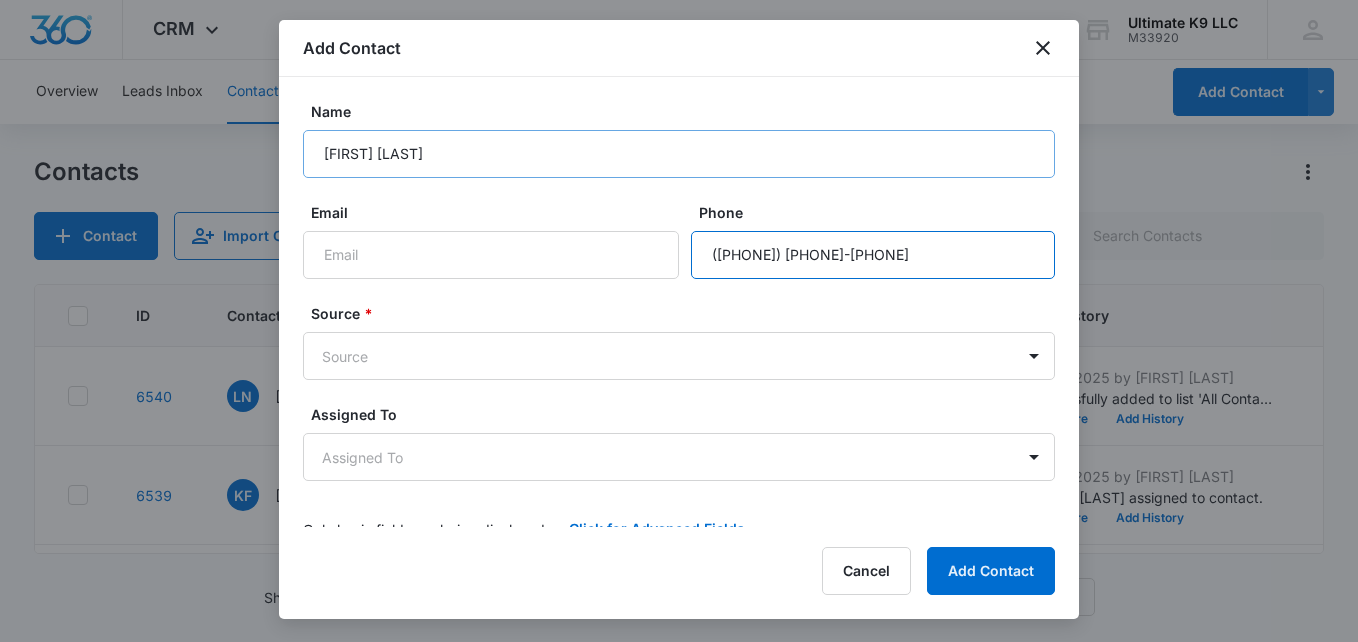type on "([PHONE]) [PHONE]-[PHONE]" 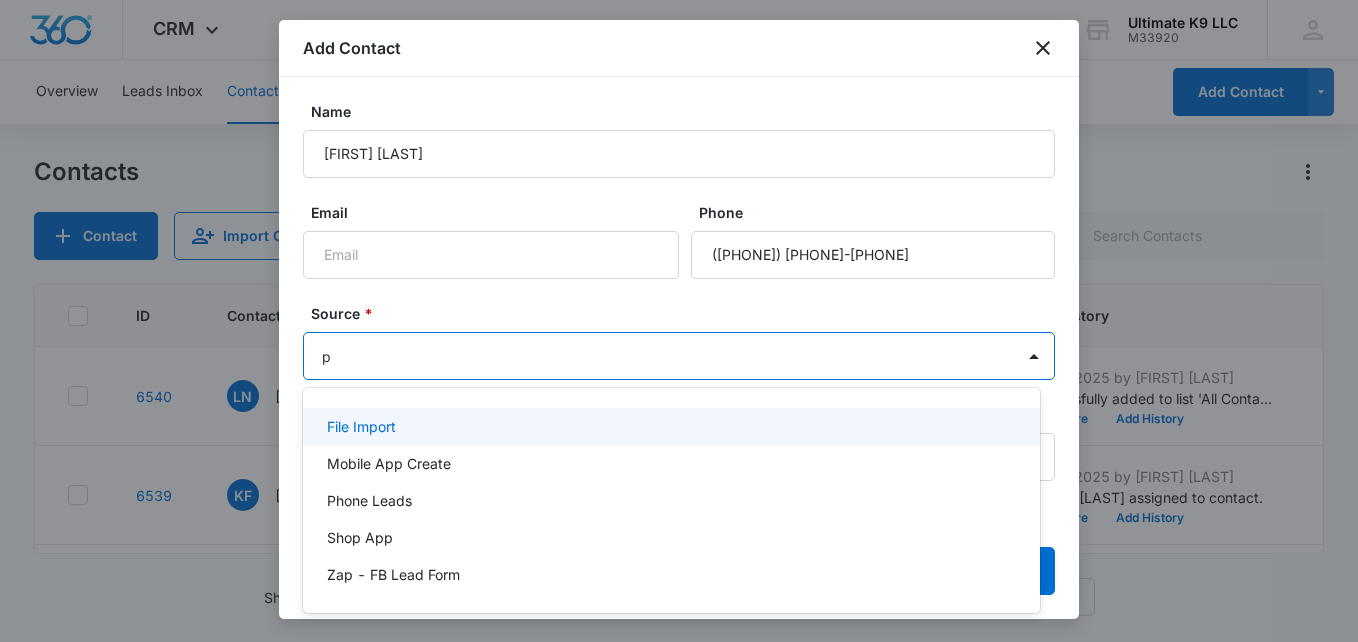 type on "ph" 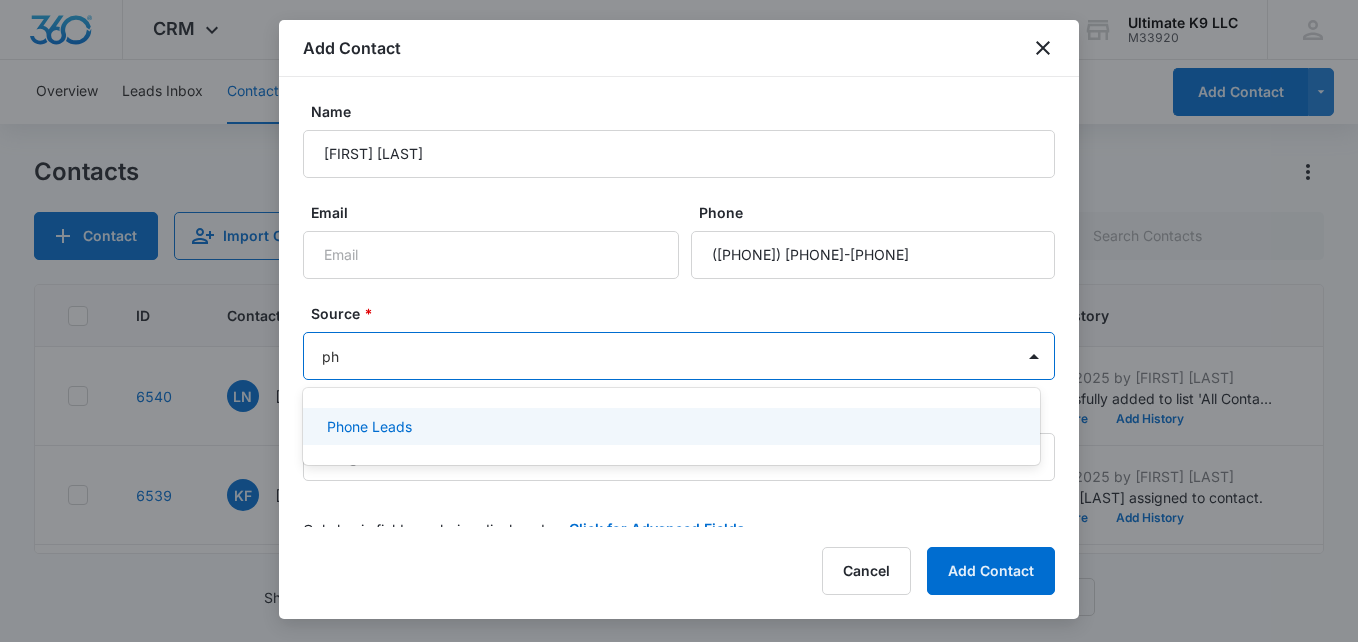 click on "Phone Leads" at bounding box center [369, 426] 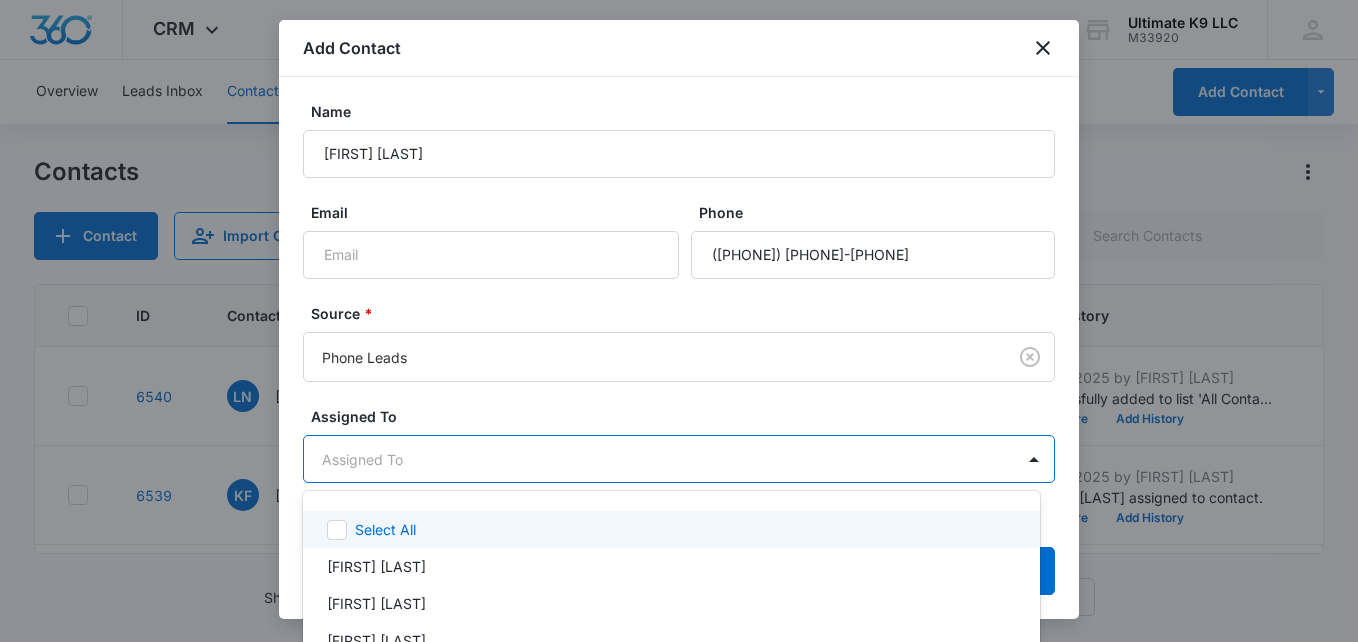 click on "[CHINESE_NAME]
1yr chocolate lab
2qt
CRM Apps Reputation Websites Forms CRM Email Social Shop Payments POS Content Ads Intelligence Files Brand Settings Ultimate K9 LLC M33920 Your Accounts View All LN [FIRST] [LAST] info@ultimate-k9.com My Profile Notifications Support Logout Terms & Conditions   •   Privacy Policy Overview Leads Inbox Contacts Organizations History Deals Projects Tasks Calendar Lists Reports Settings Add Contact Contacts Contact Import Contacts Filters ID Contact Name Phone Email Last History Assigned To Contact Type Contact Status Address 6540 LN [FIRST] [LAST] ([PHONE]) [PHONE]-[PHONE] --- Aug 2, 2025 by [FIRST] [LAST] Successfully added to list 'All Contacts'. View More Add History [FIRST] [LAST] None None --- 6539 KF [FIRST] [LAST] ([PHONE]) [PHONE]-[PHONE] kmfraenza@example.com Aug 2, 2025 by [FIRST] [LAST] [FIRST] [LAST] assigned to contact. View More Add History [FIRST] [LAST] Lead None 20628 6538 JB [FIRST] [LAST] ([PHONE]) [PHONE]-[PHONE] otmomjoanne@example.com Aug 2, 2025 by [FIRST] [LAST] [FIRST] [LAST] assigned to contact. View More Add History Lead 1" at bounding box center (679, 321) 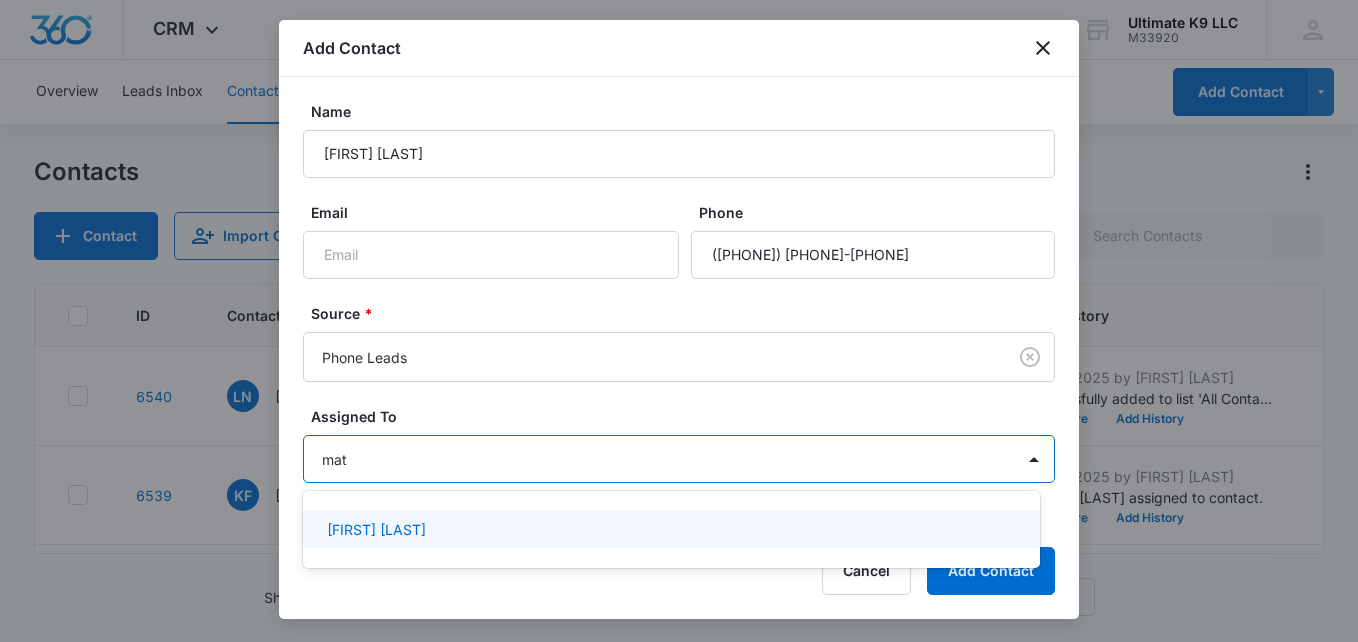 type on "matt" 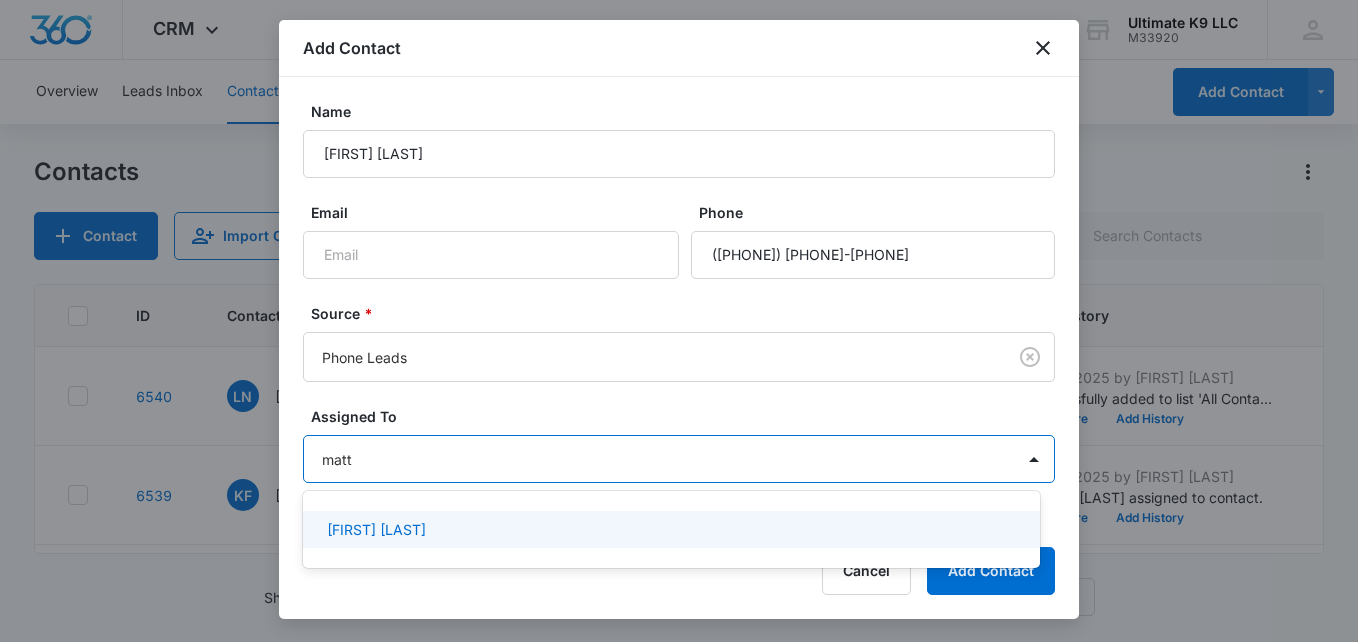 drag, startPoint x: 369, startPoint y: 526, endPoint x: 415, endPoint y: 506, distance: 50.159744 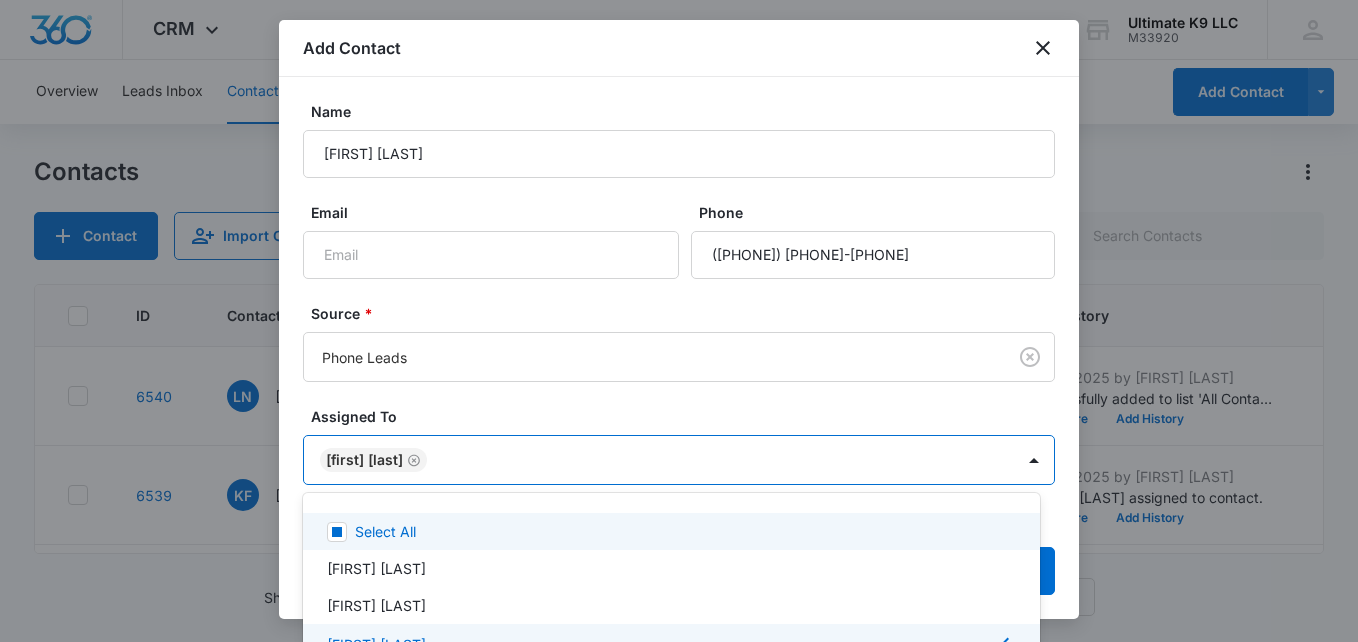 click at bounding box center (679, 321) 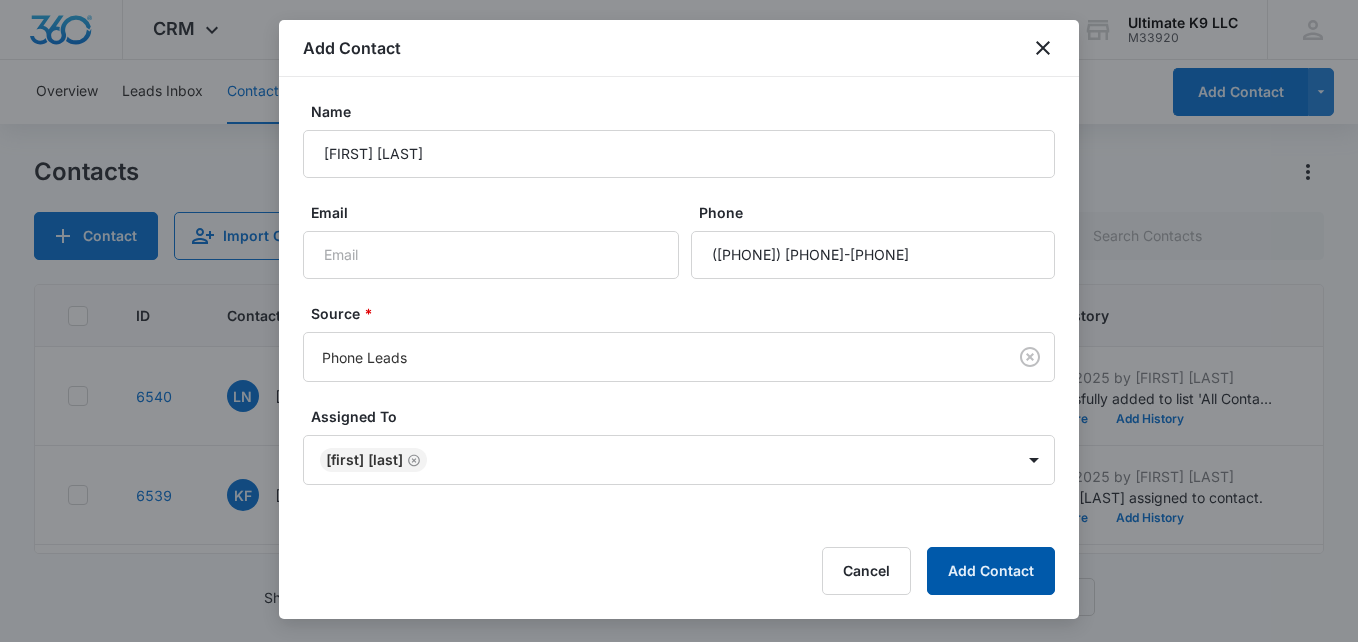 click on "Add Contact" at bounding box center [991, 571] 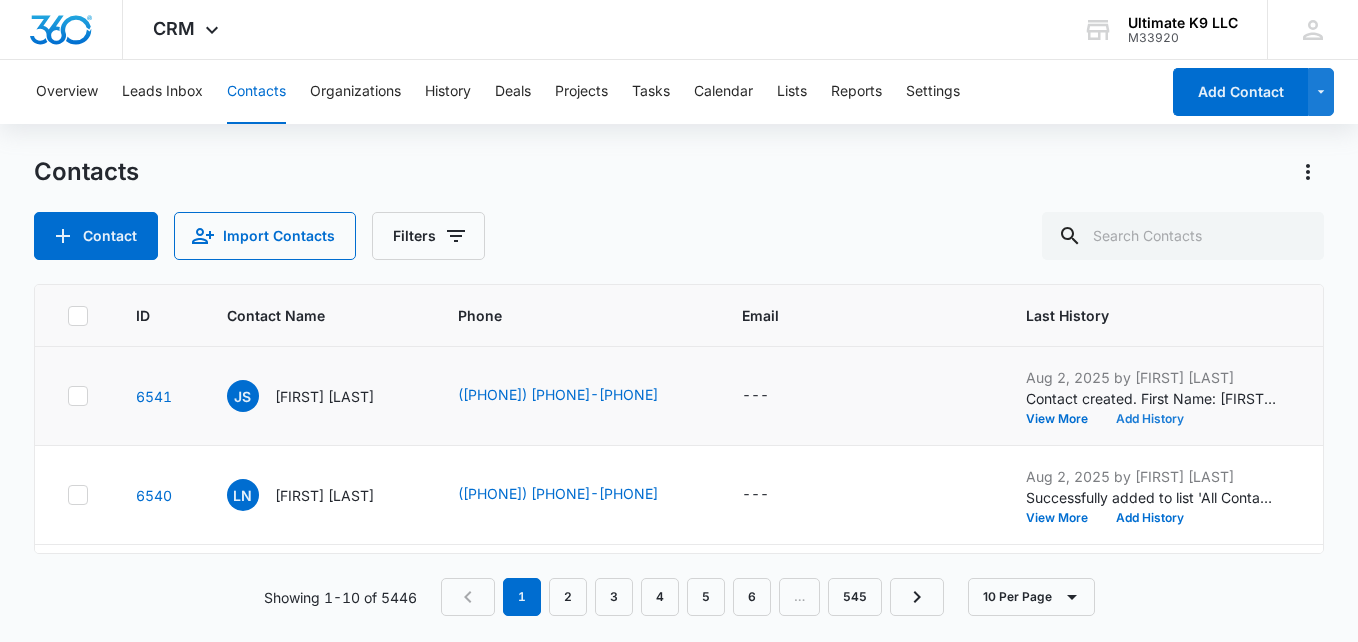 click on "Add History" at bounding box center (1150, 419) 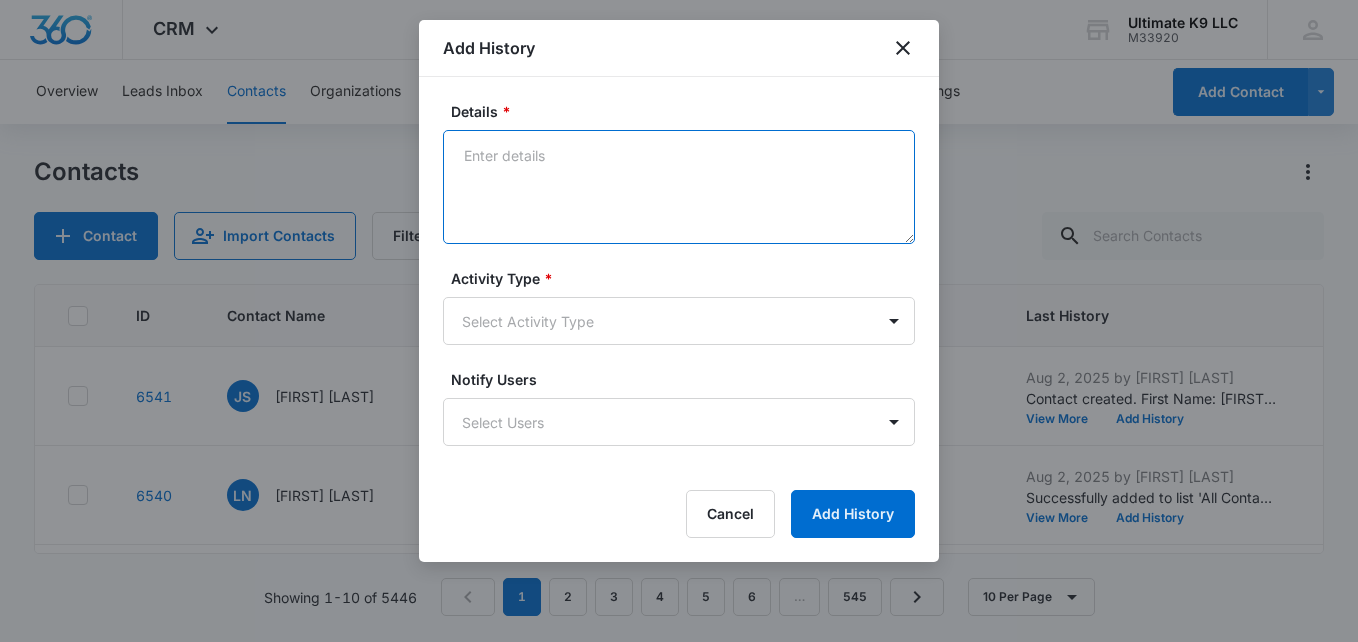 click on "Details *" at bounding box center [679, 187] 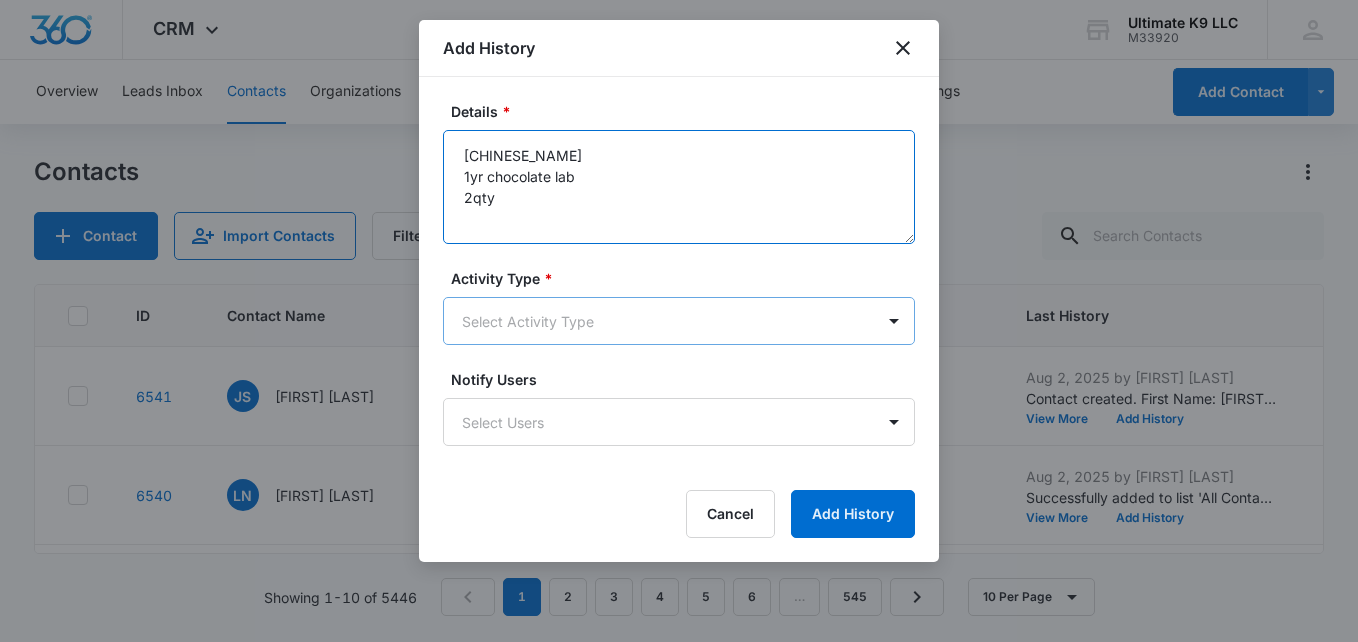 type on "[CHINESE_NAME]
1yr chocolate lab
2qty" 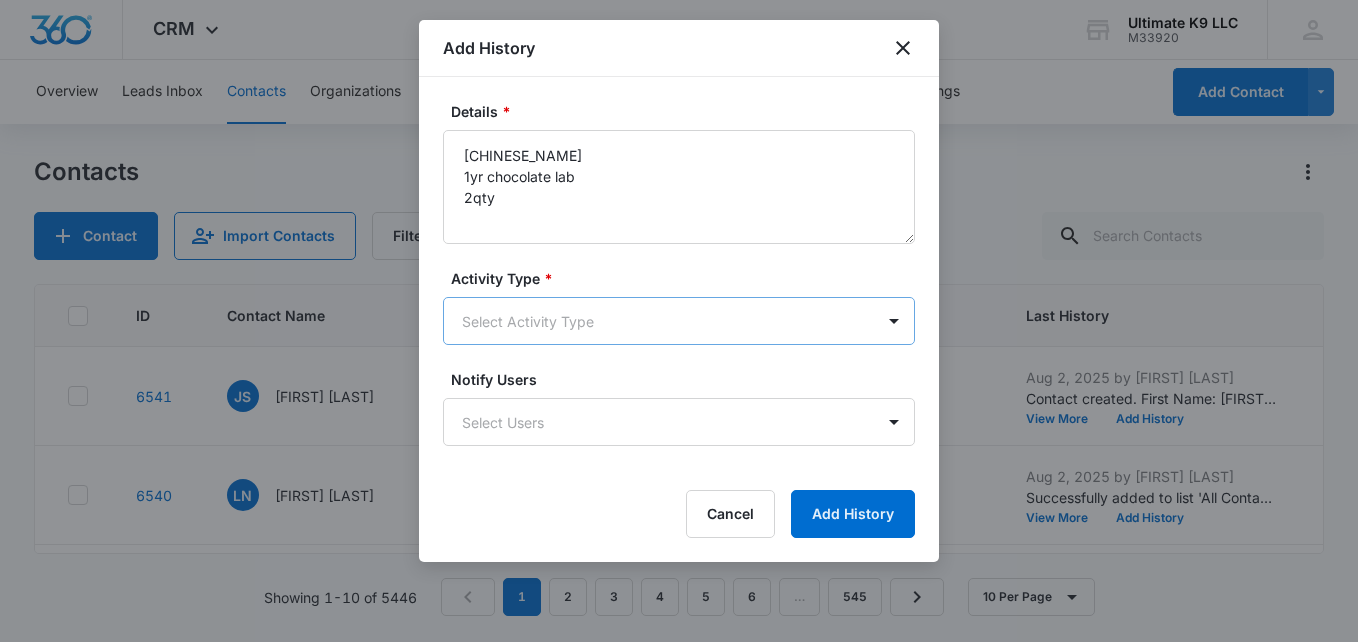 click on "CRM Apps Reputation Websites Forms CRM Email Social Shop Payments POS Content Ads Intelligence Files Brand Settings Ultimate K9 LLC M33920 Your Accounts View All LN [FIRST] [LAST] info@ultimate-k9.com My Profile Notifications Support Logout Terms & Conditions   •   Privacy Policy Overview Leads Inbox Contacts Organizations History Deals Projects Tasks Calendar Lists Reports Settings Add Contact Contacts Contact Import Contacts Filters ID Contact Name Phone Email Last History Assigned To Contact Type Contact Status Address 6541 JS [FIRST] [LAST] ([PHONE]) [PHONE]-[PHONE] --- Aug 2, 2025 by [FIRST] [LAST] Contact created.
First Name: [FIRST]
Last Name: [LAST]
Phone: 2404600811
Source: Phone Leads
Status(es): None
Type(s): None
Assignee(s): [FIRST] [LAST] View More Add History [FIRST] [LAST] None None --- 6540 LN [FIRST] [LAST] ([PHONE]) [PHONE]-[PHONE] --- Aug 2, 2025 by [FIRST] [LAST] Successfully added to list 'All Contacts'. View More Add History [FIRST] [LAST] None None --- 6539 KF [FIRST] [LAST] ([PHONE]) [PHONE]-[PHONE] kmfraenza@example.com View More JB" at bounding box center (679, 321) 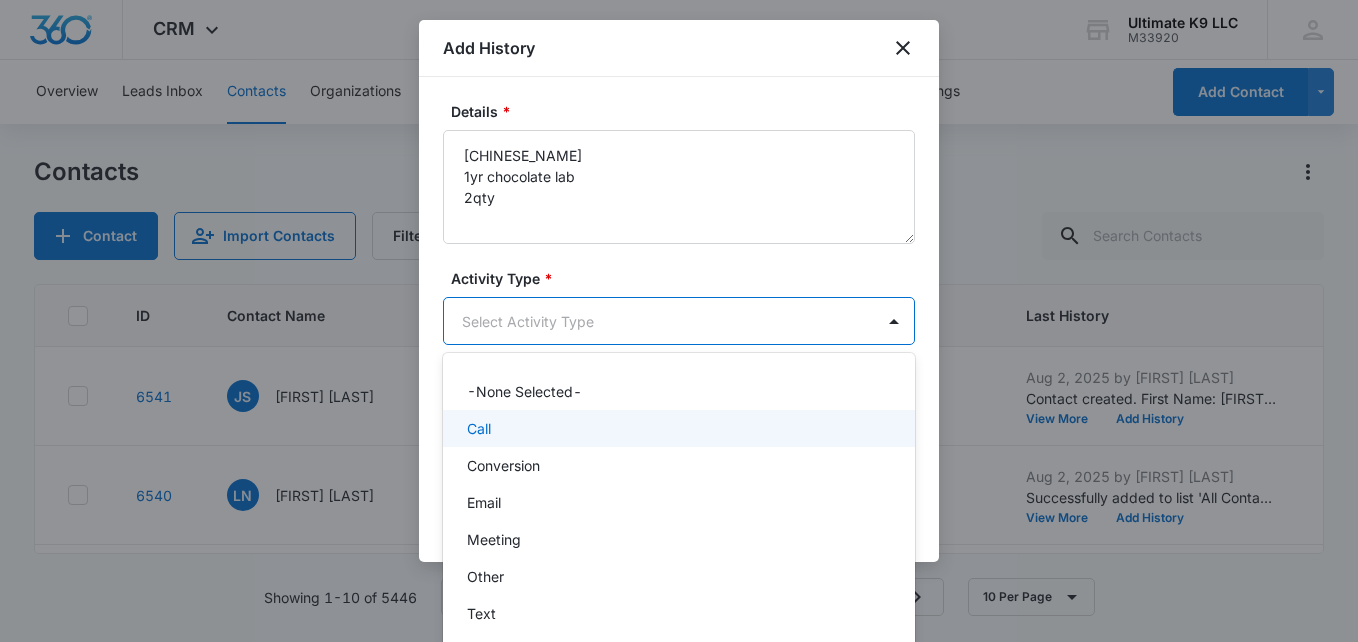 click on "Call" at bounding box center [677, 428] 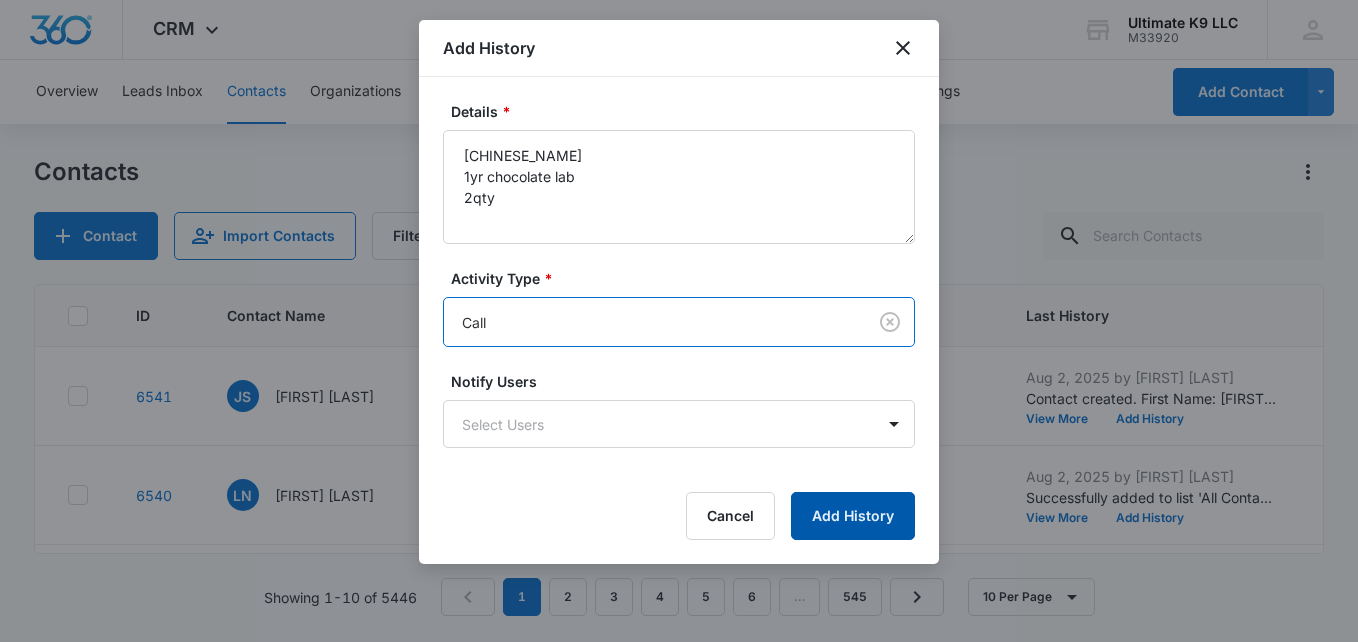 click on "Add History" at bounding box center [853, 516] 